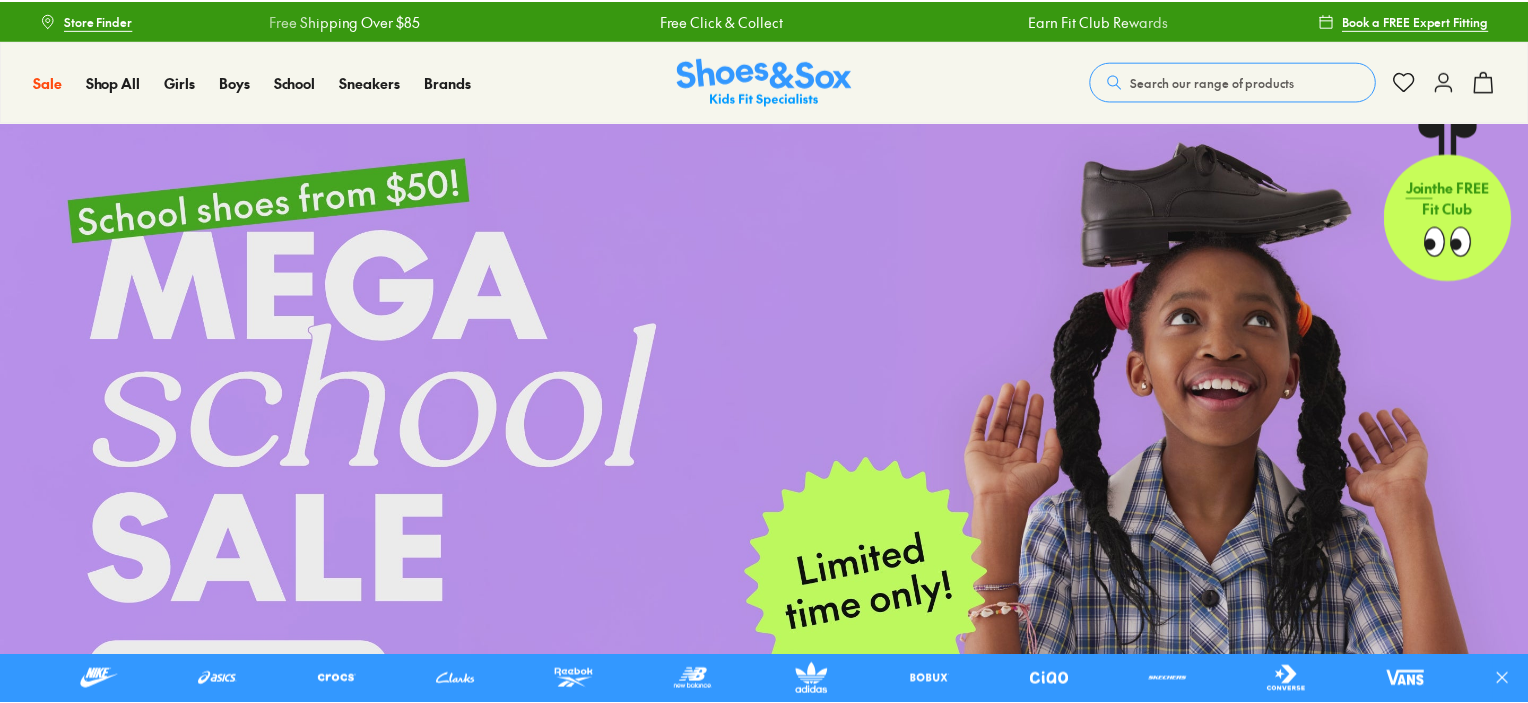 scroll, scrollTop: 0, scrollLeft: 0, axis: both 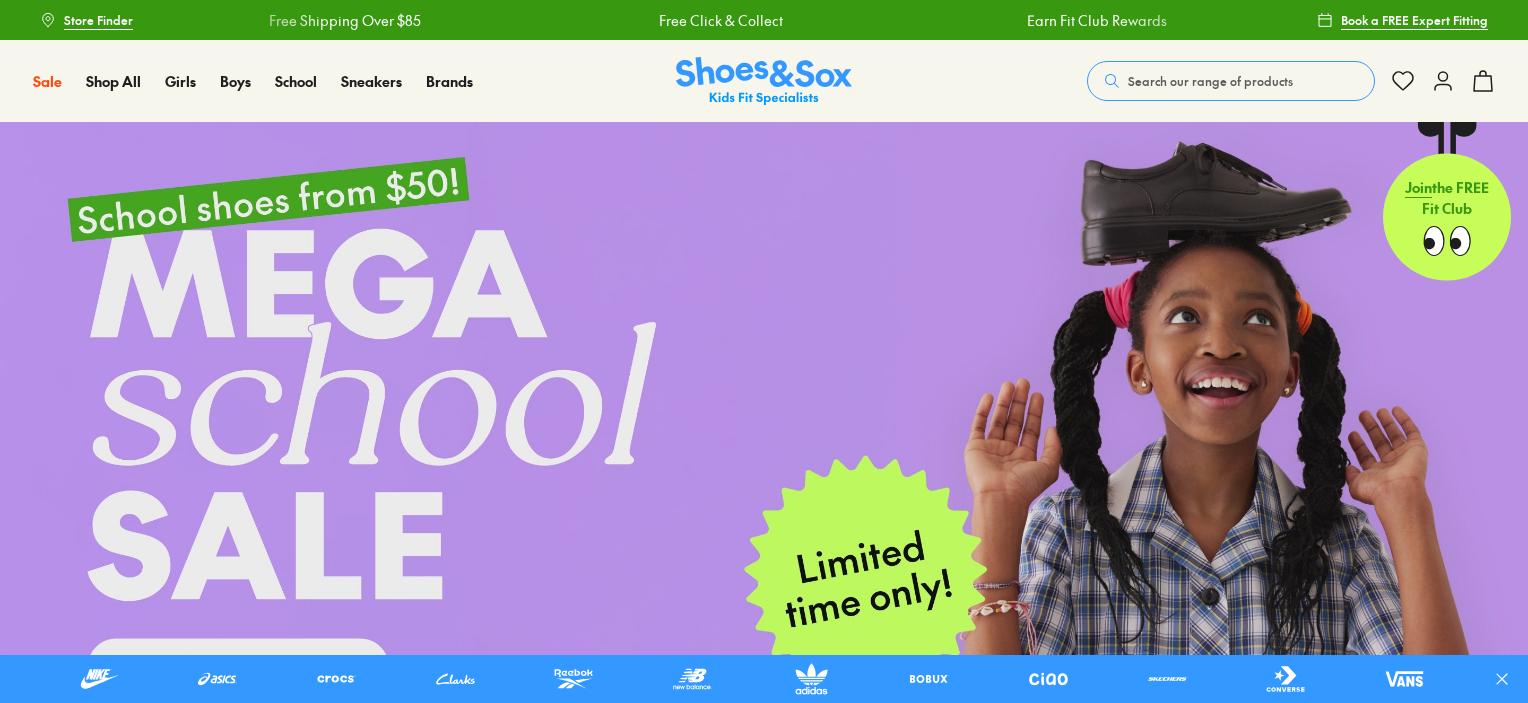 click on "Search our range of products" at bounding box center [1210, 81] 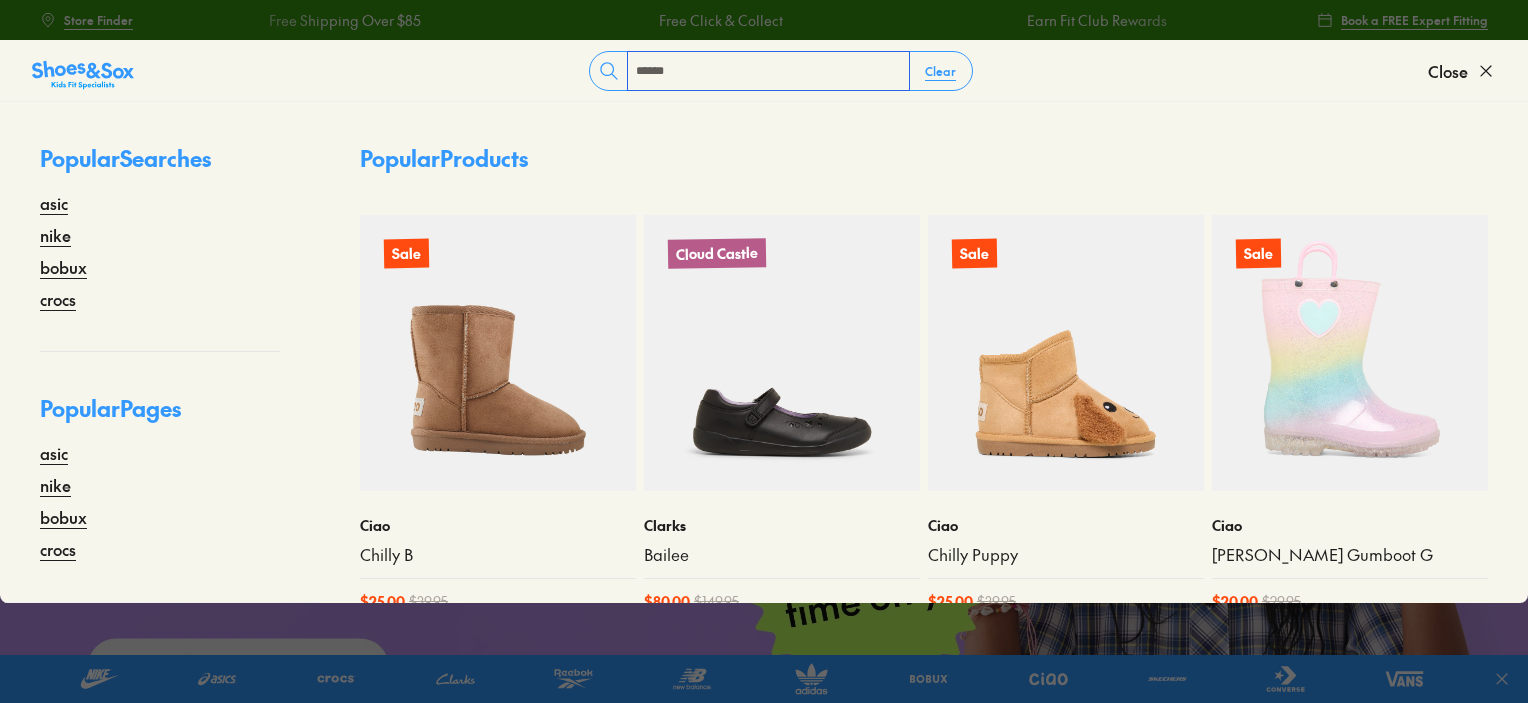 type on "******" 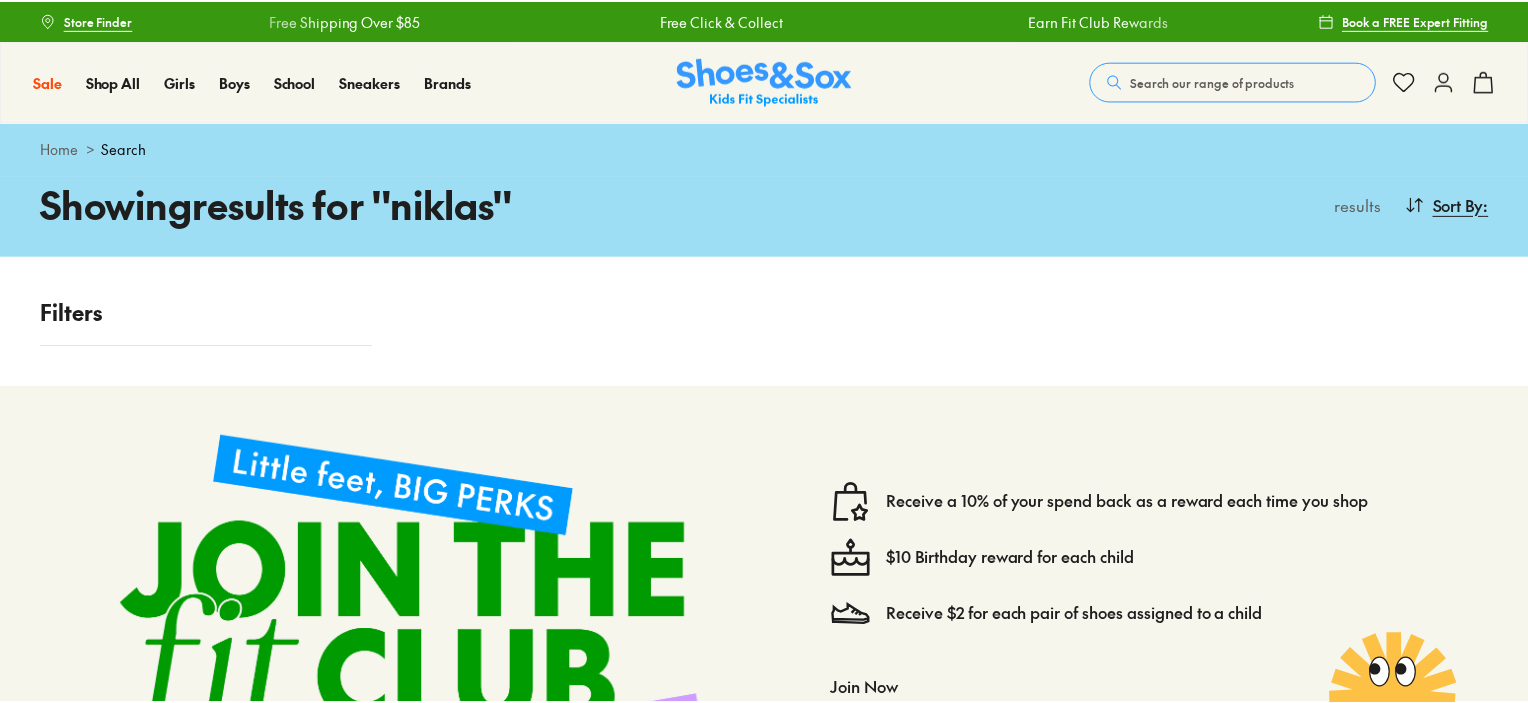 scroll, scrollTop: 0, scrollLeft: 0, axis: both 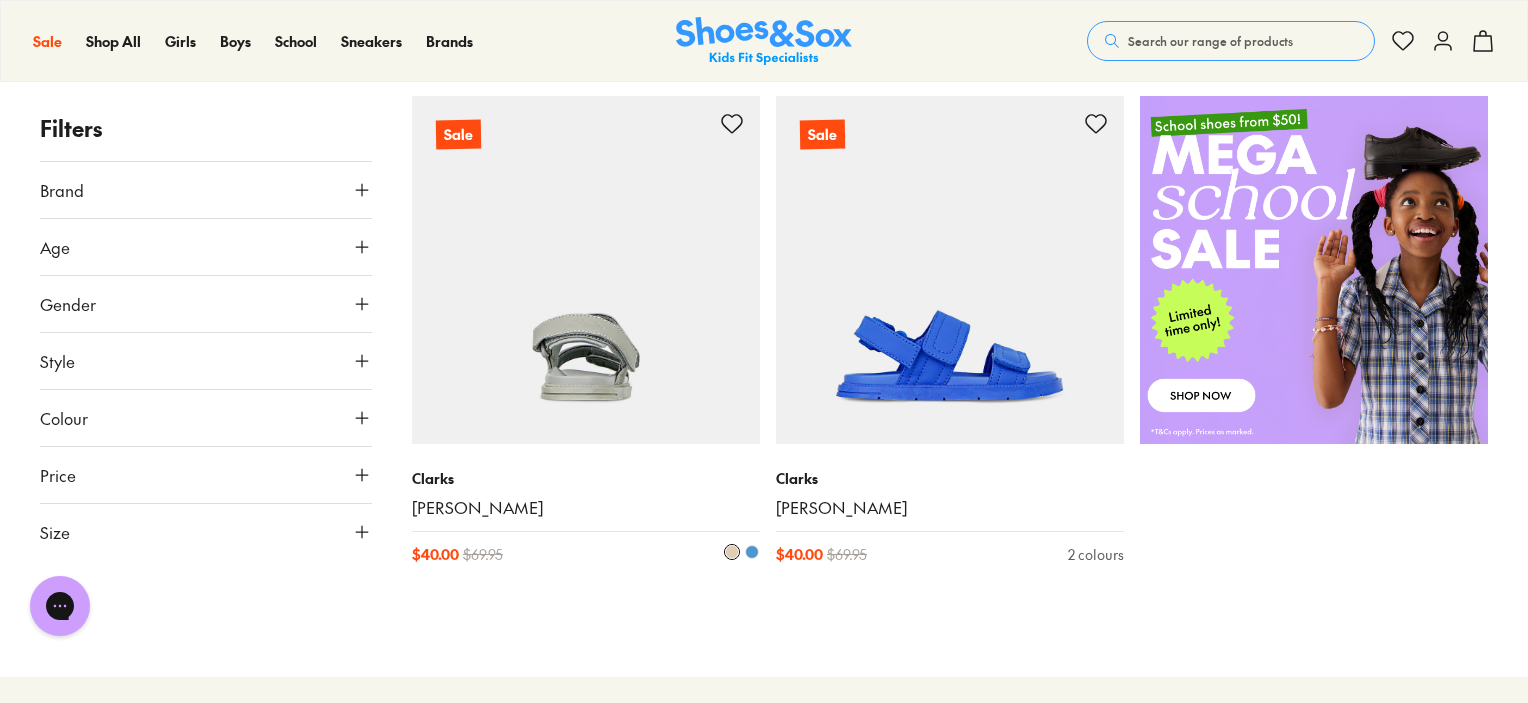 click at bounding box center [586, 270] 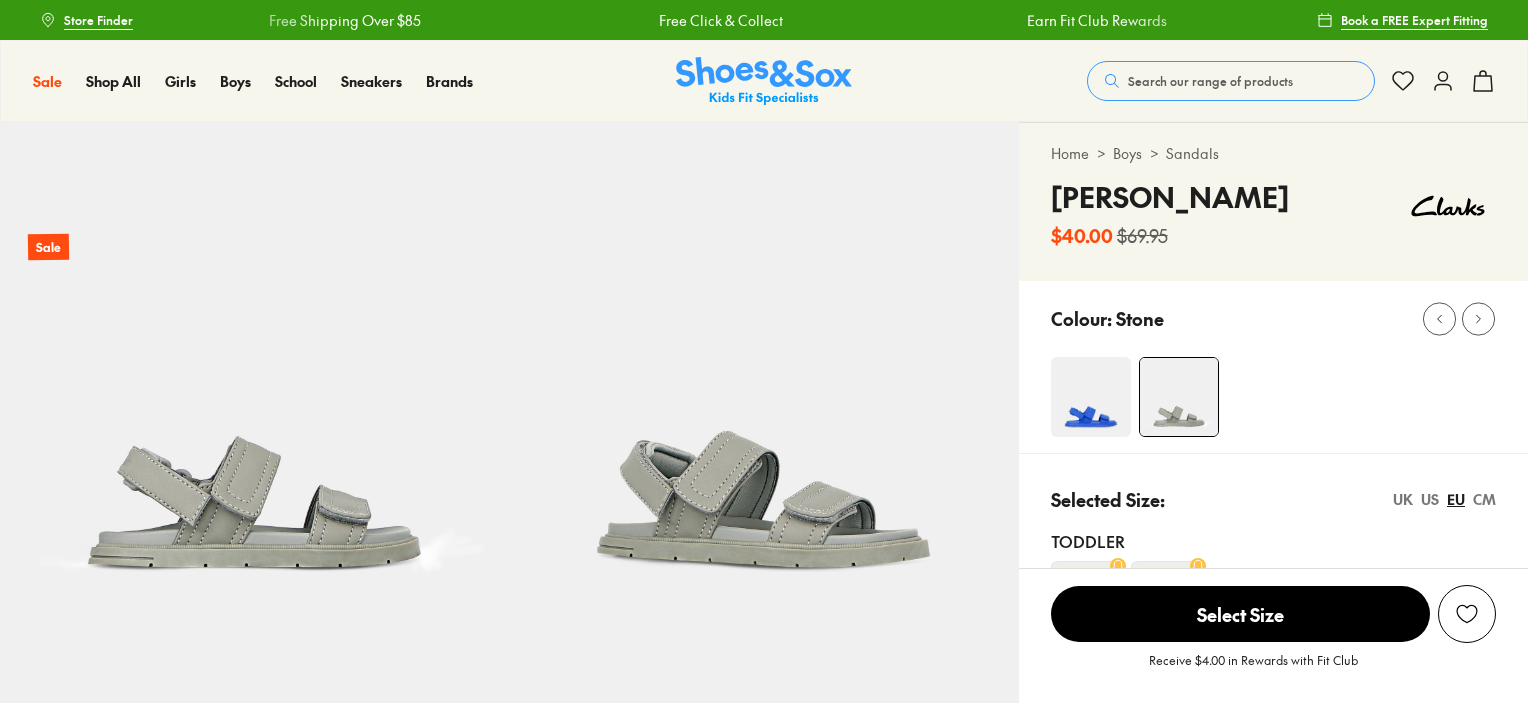 scroll, scrollTop: 164, scrollLeft: 0, axis: vertical 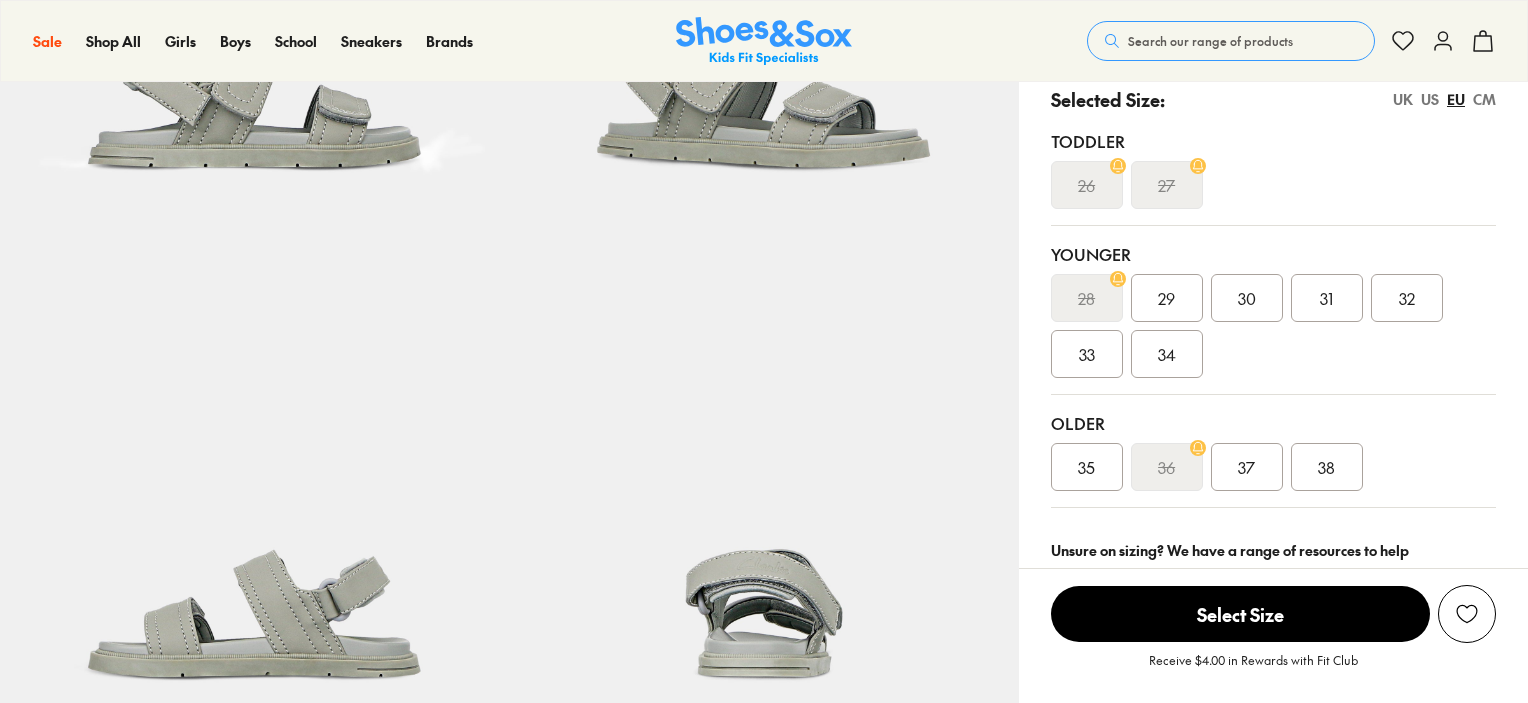 select on "*" 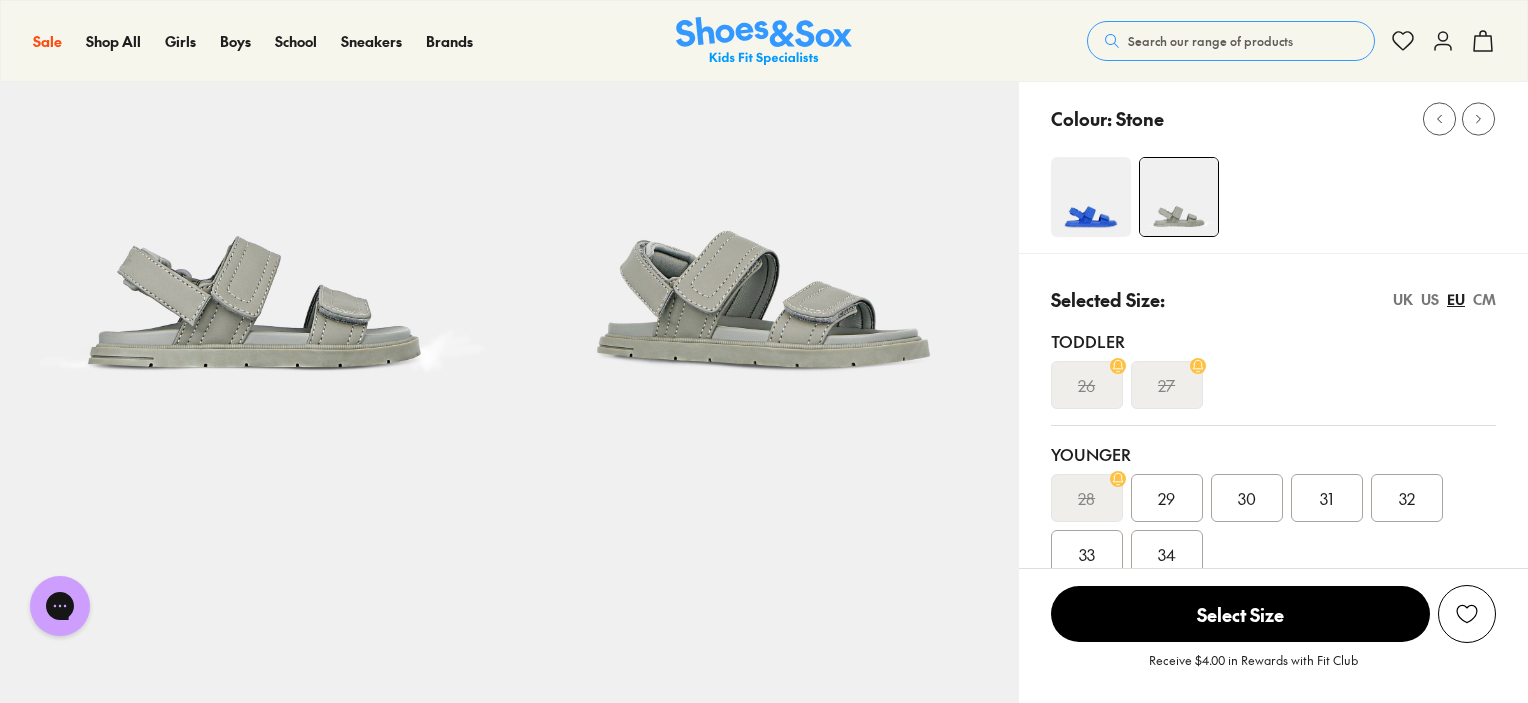 scroll, scrollTop: 300, scrollLeft: 0, axis: vertical 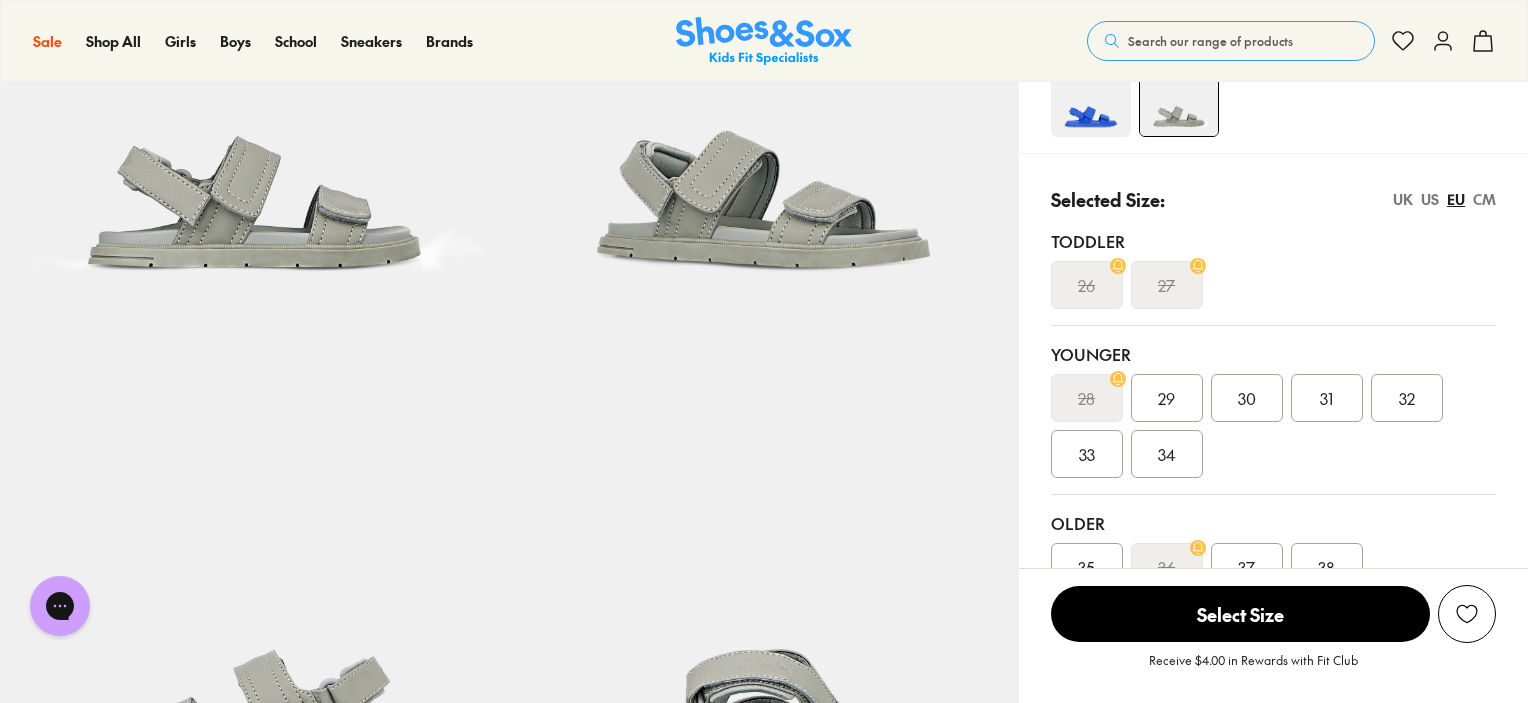 click on "28" at bounding box center (1086, 398) 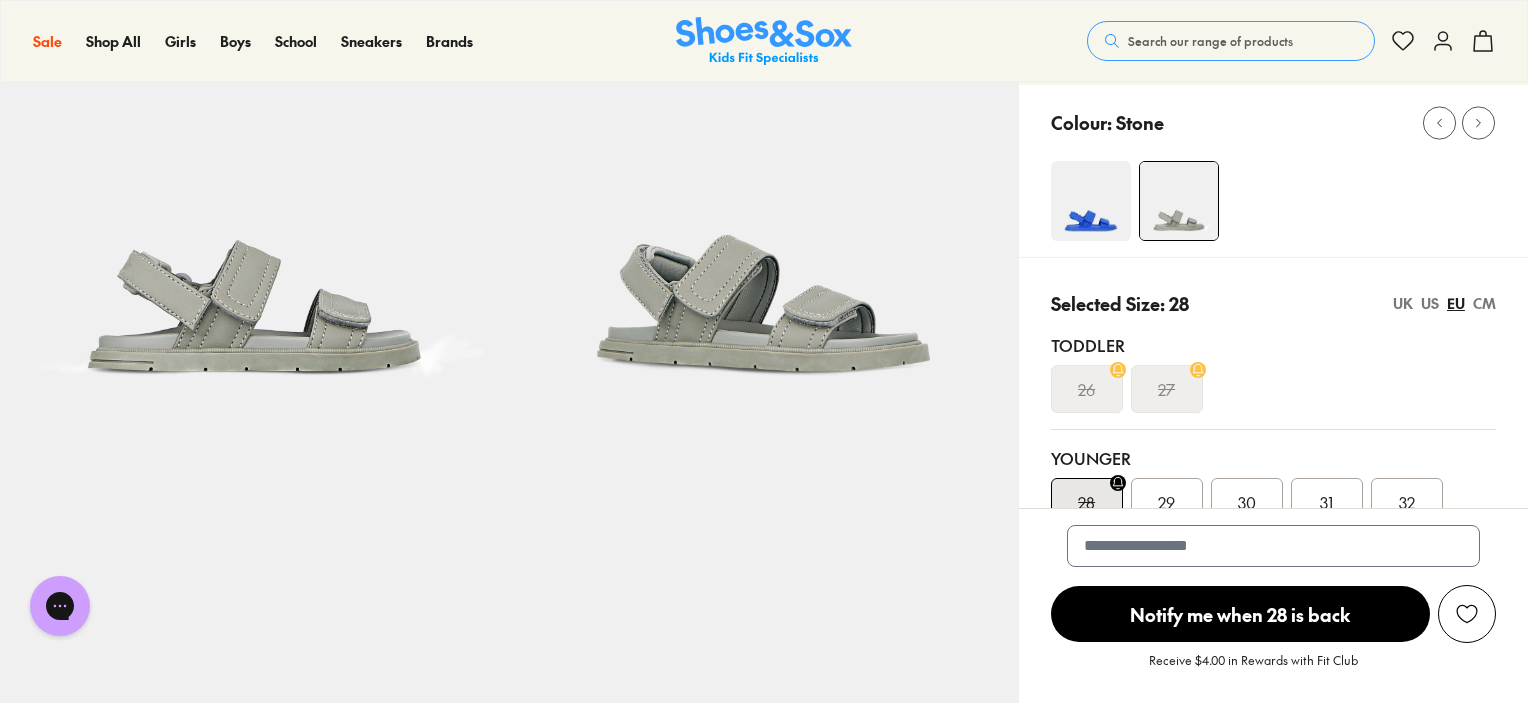 scroll, scrollTop: 200, scrollLeft: 0, axis: vertical 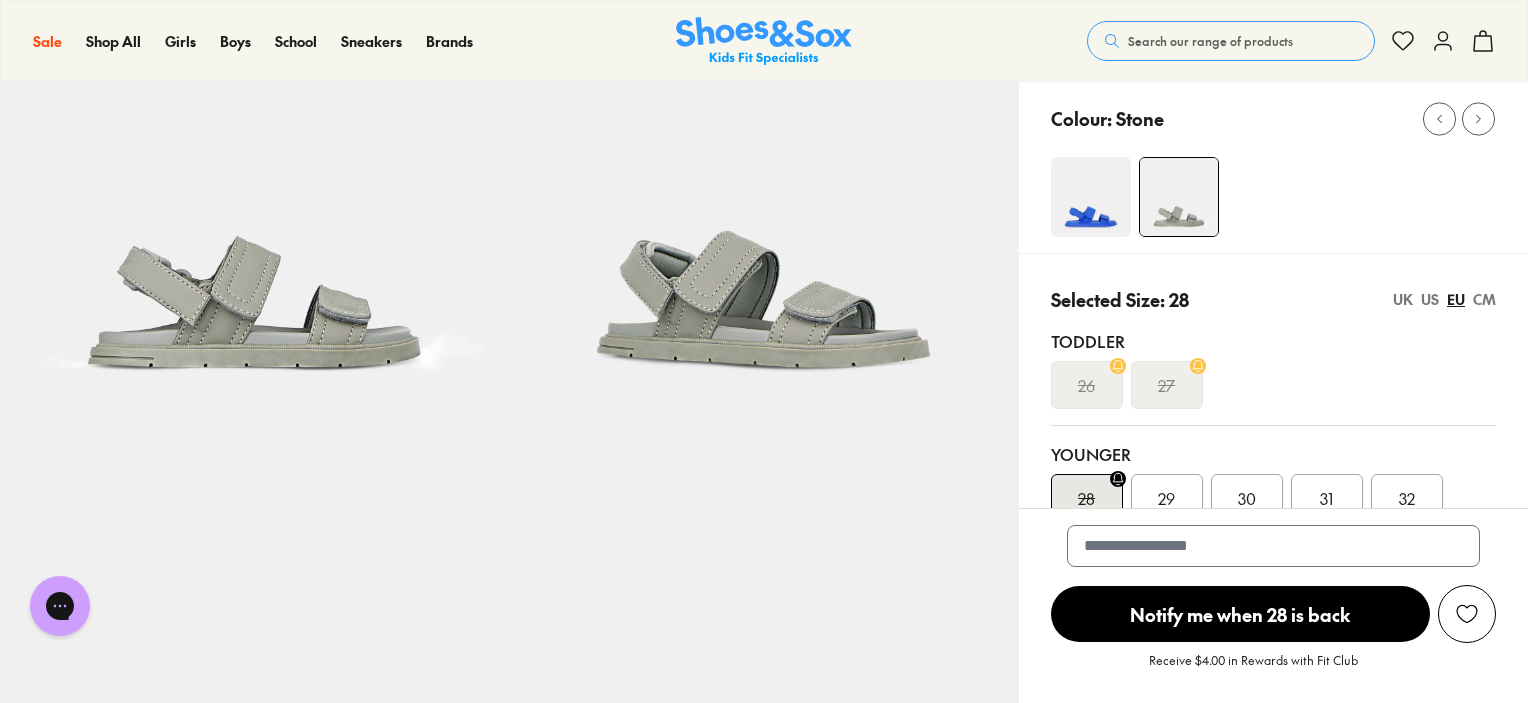 click at bounding box center [1091, 197] 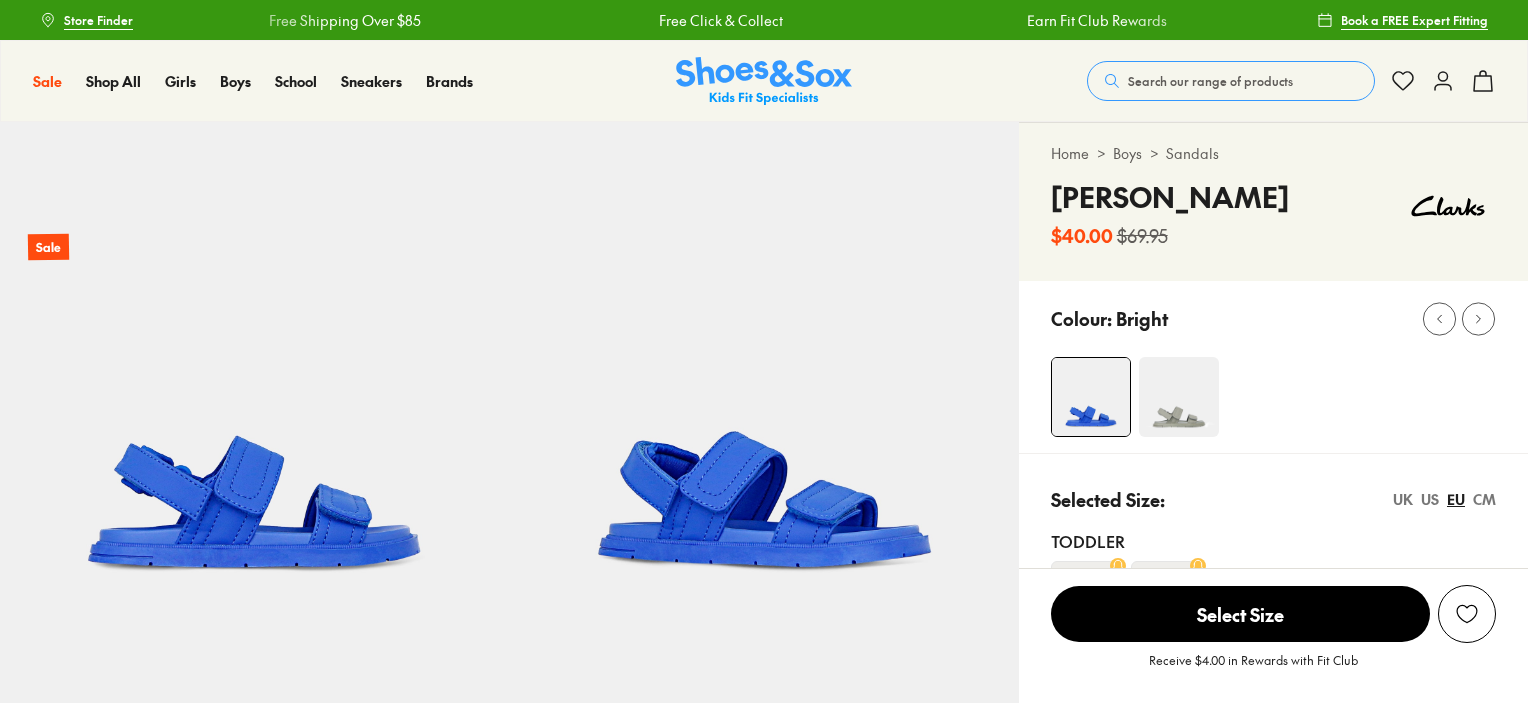 click at bounding box center [1179, 397] 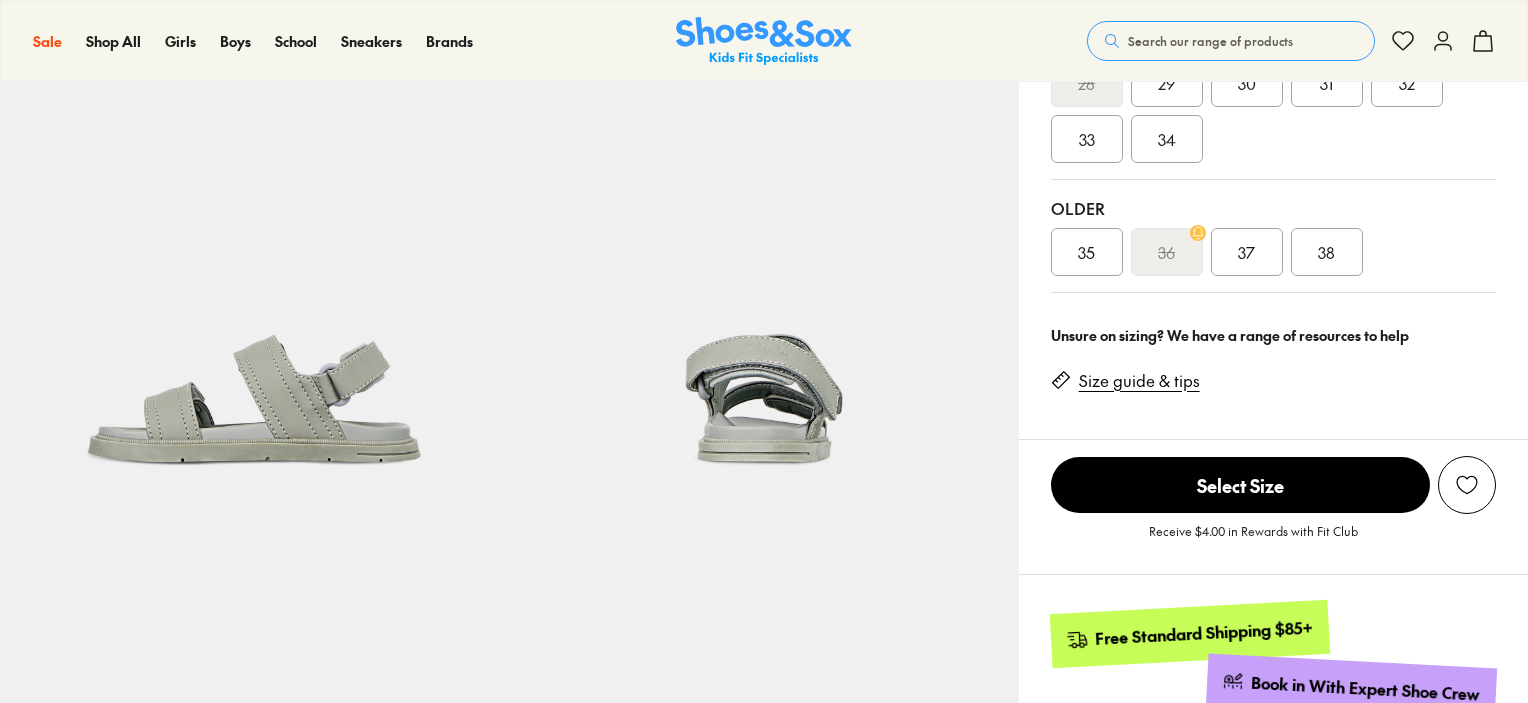 scroll, scrollTop: 800, scrollLeft: 0, axis: vertical 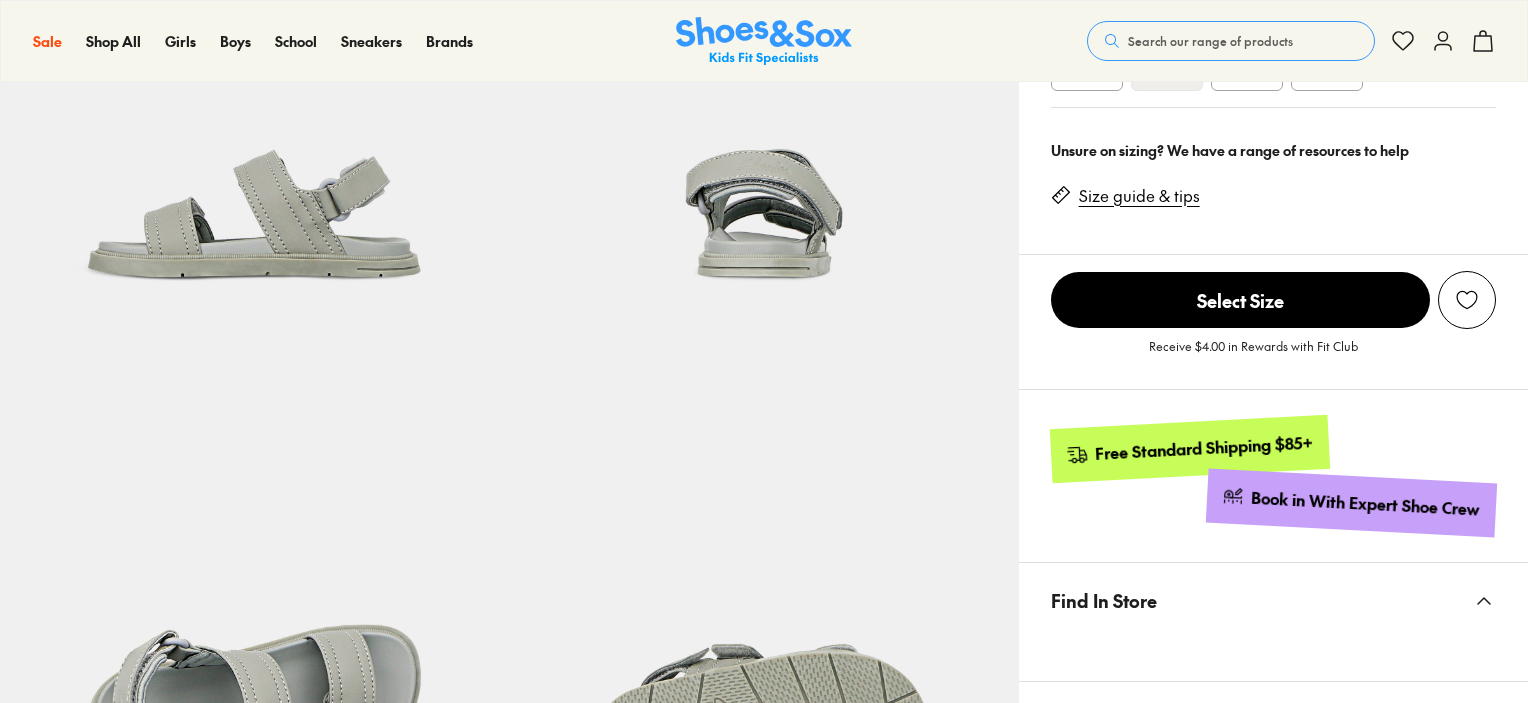 select on "*" 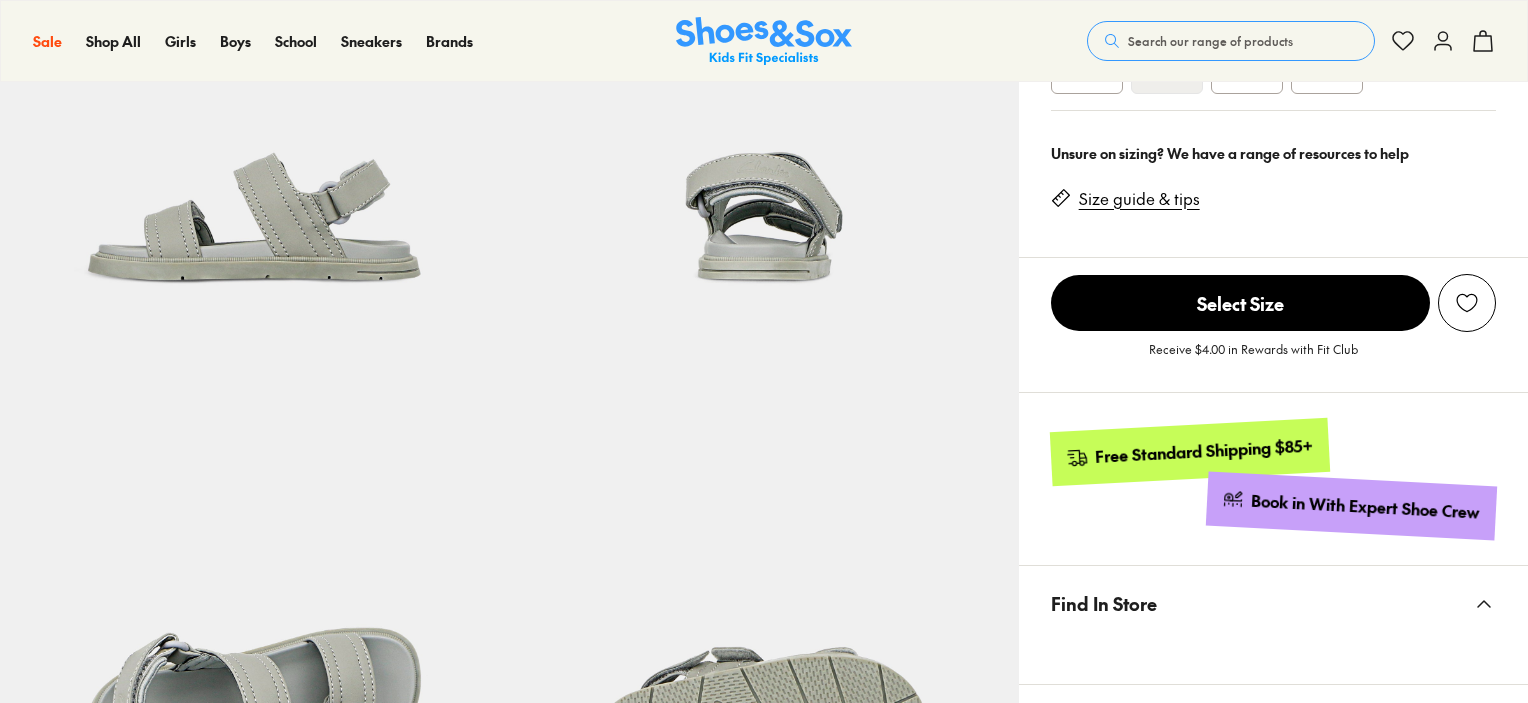 click on "We will email you if this product comes back in stock.
Notify Me
View Similar Products
Select Size
Add To Bag - $40.00
Receive $4.00 in Rewards with Fit Club" at bounding box center (1273, 324) 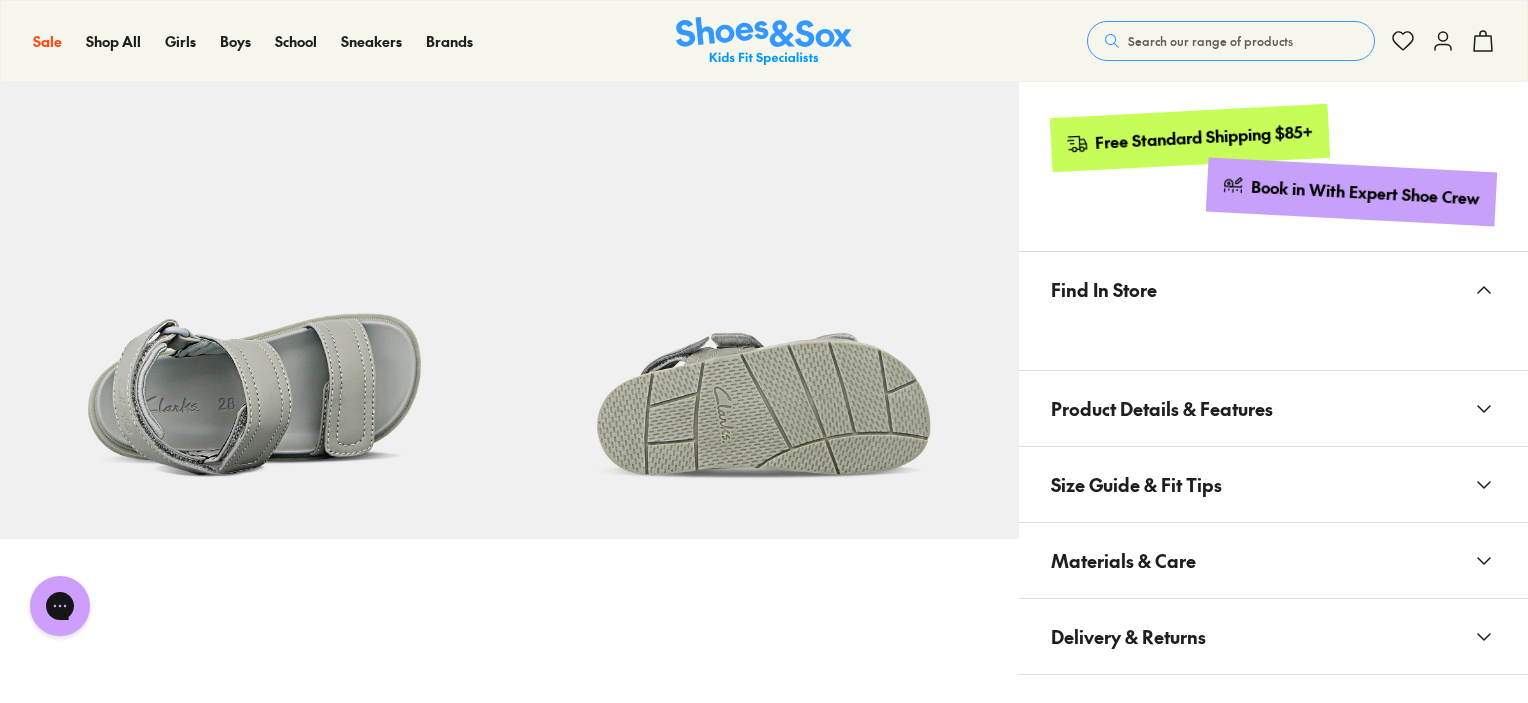 scroll, scrollTop: 1197, scrollLeft: 0, axis: vertical 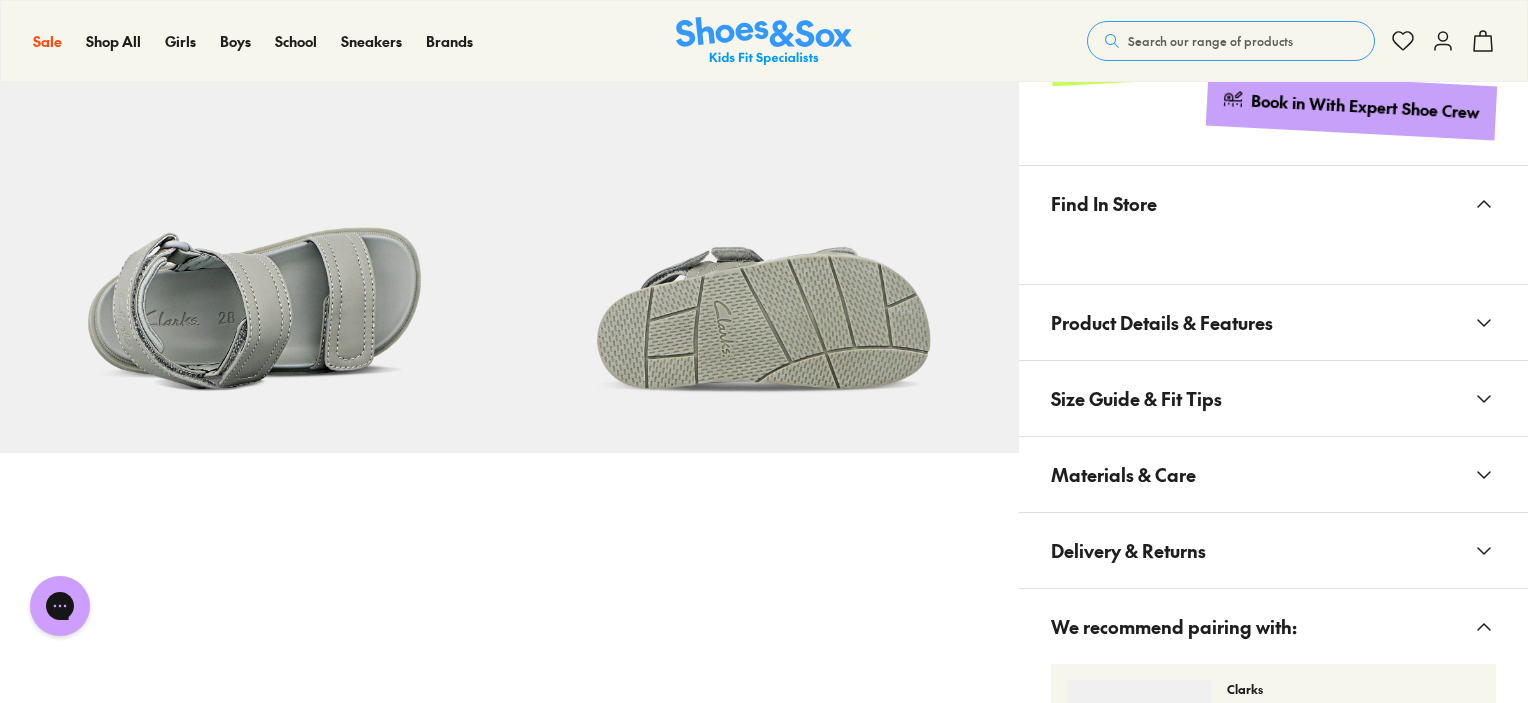 drag, startPoint x: 1242, startPoint y: 314, endPoint x: 1233, endPoint y: 319, distance: 10.29563 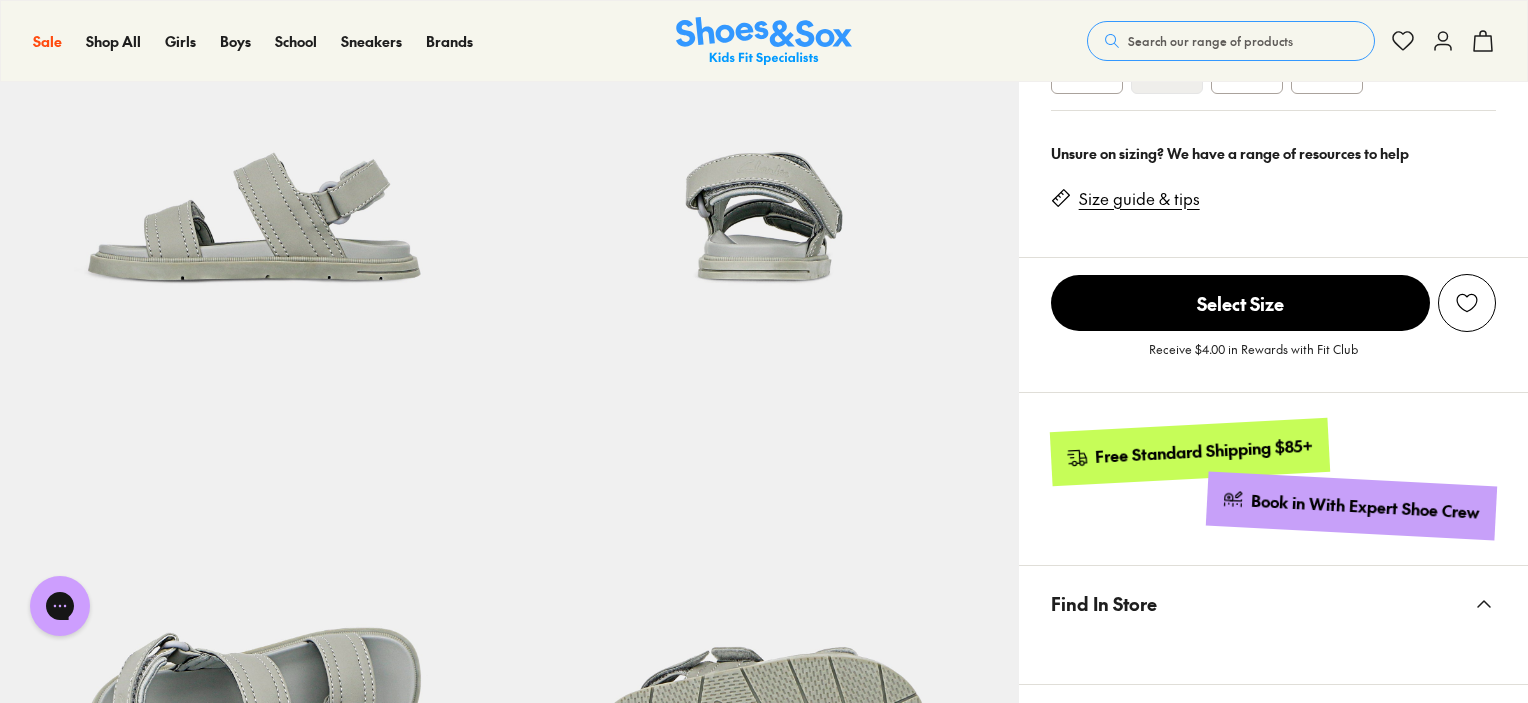 scroll, scrollTop: 997, scrollLeft: 0, axis: vertical 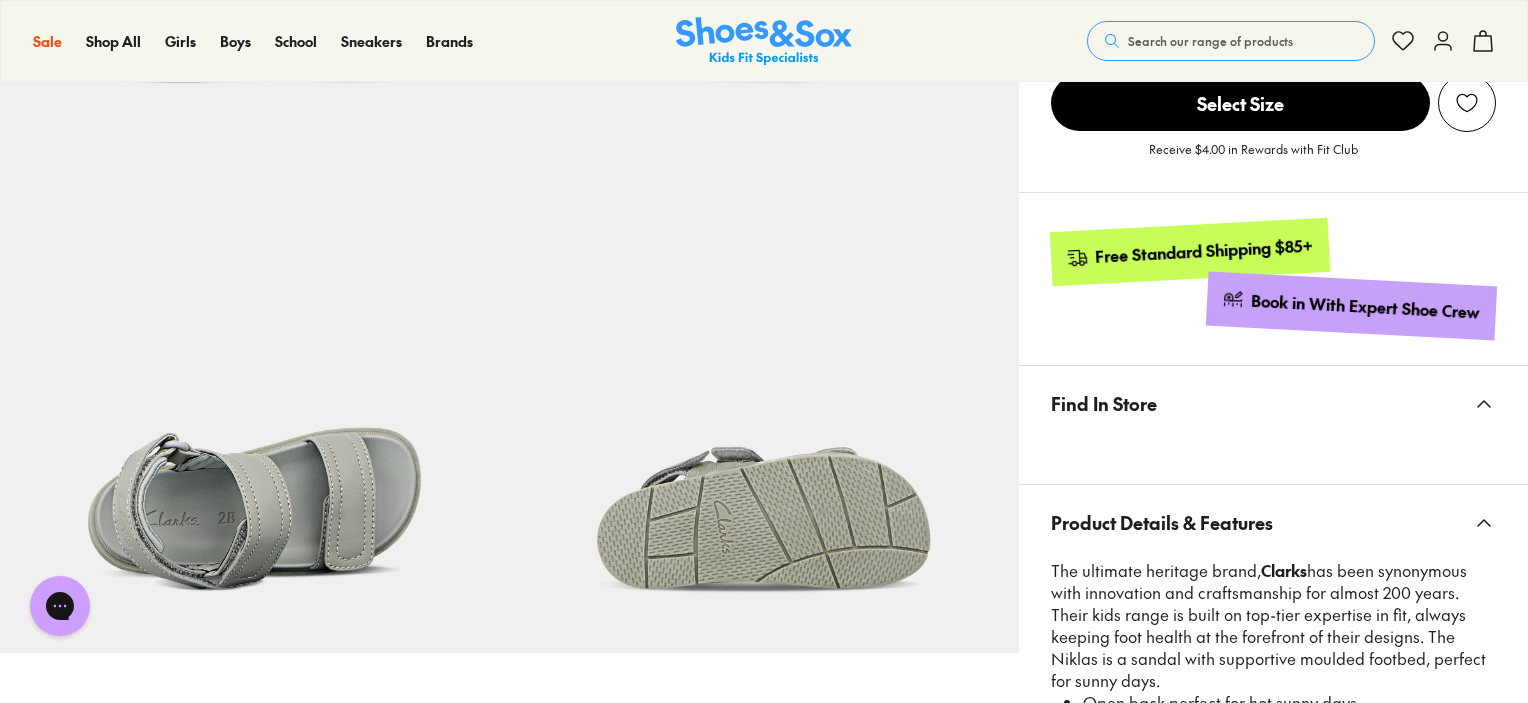 click on "Find In Store" at bounding box center (1273, 403) 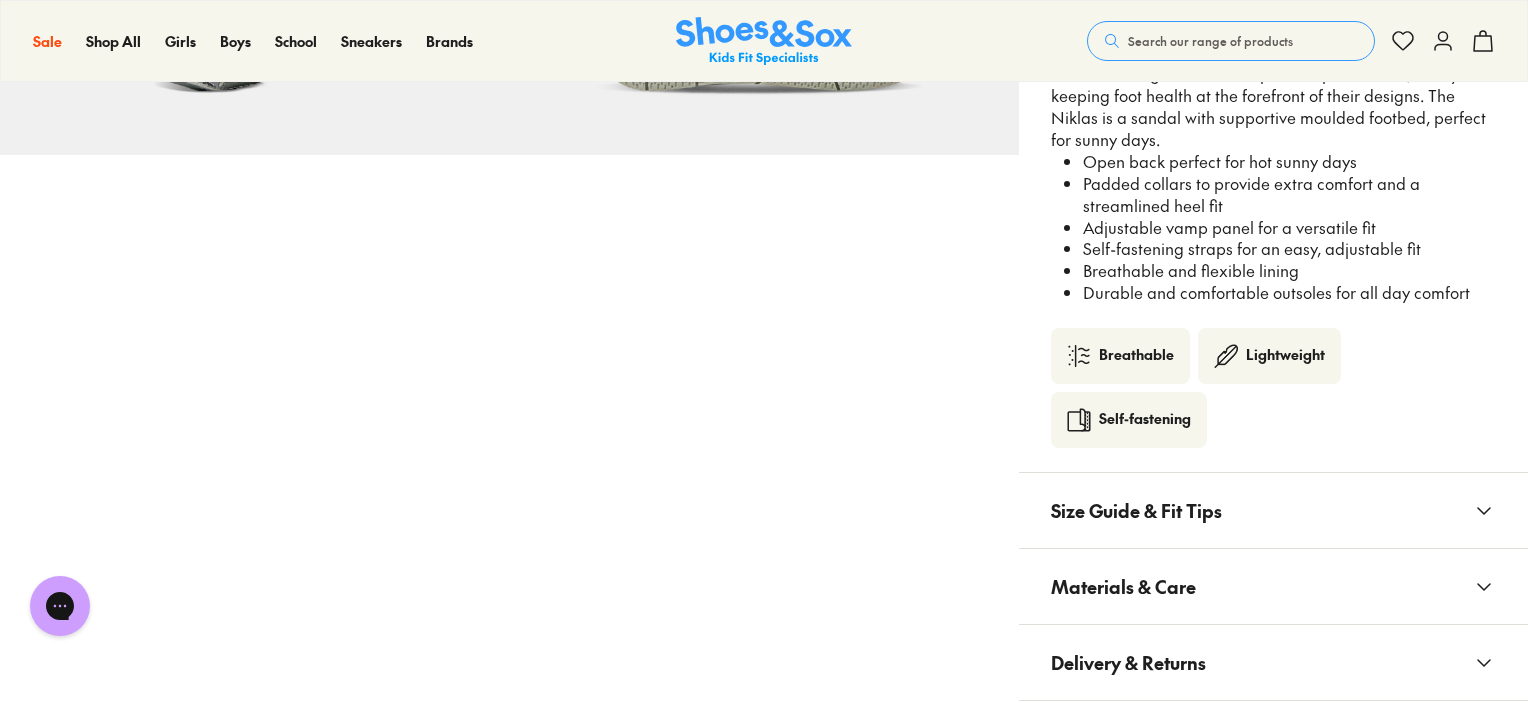 scroll, scrollTop: 1497, scrollLeft: 0, axis: vertical 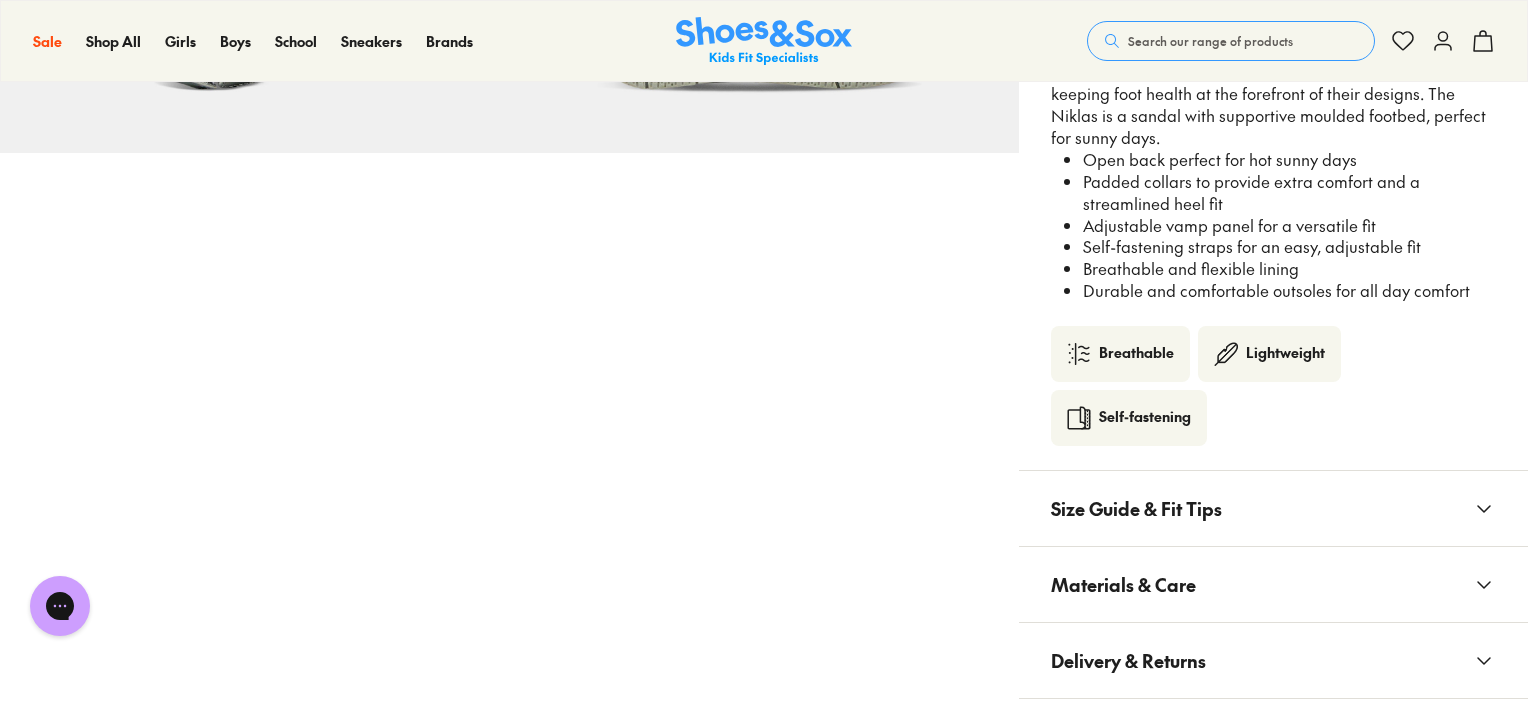 click on "Size Guide & Fit Tips" at bounding box center [1273, 508] 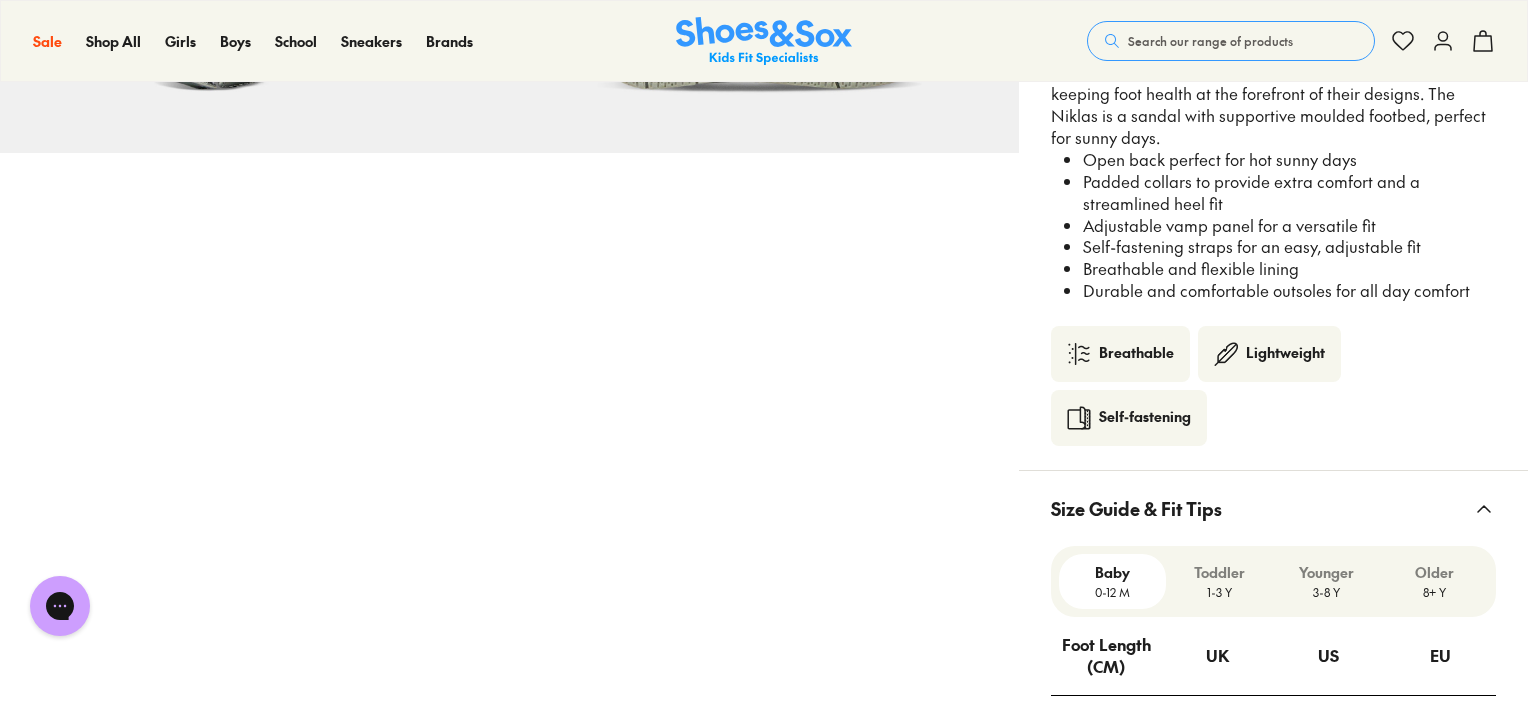 click on "Size Guide & Fit Tips" at bounding box center (1273, 508) 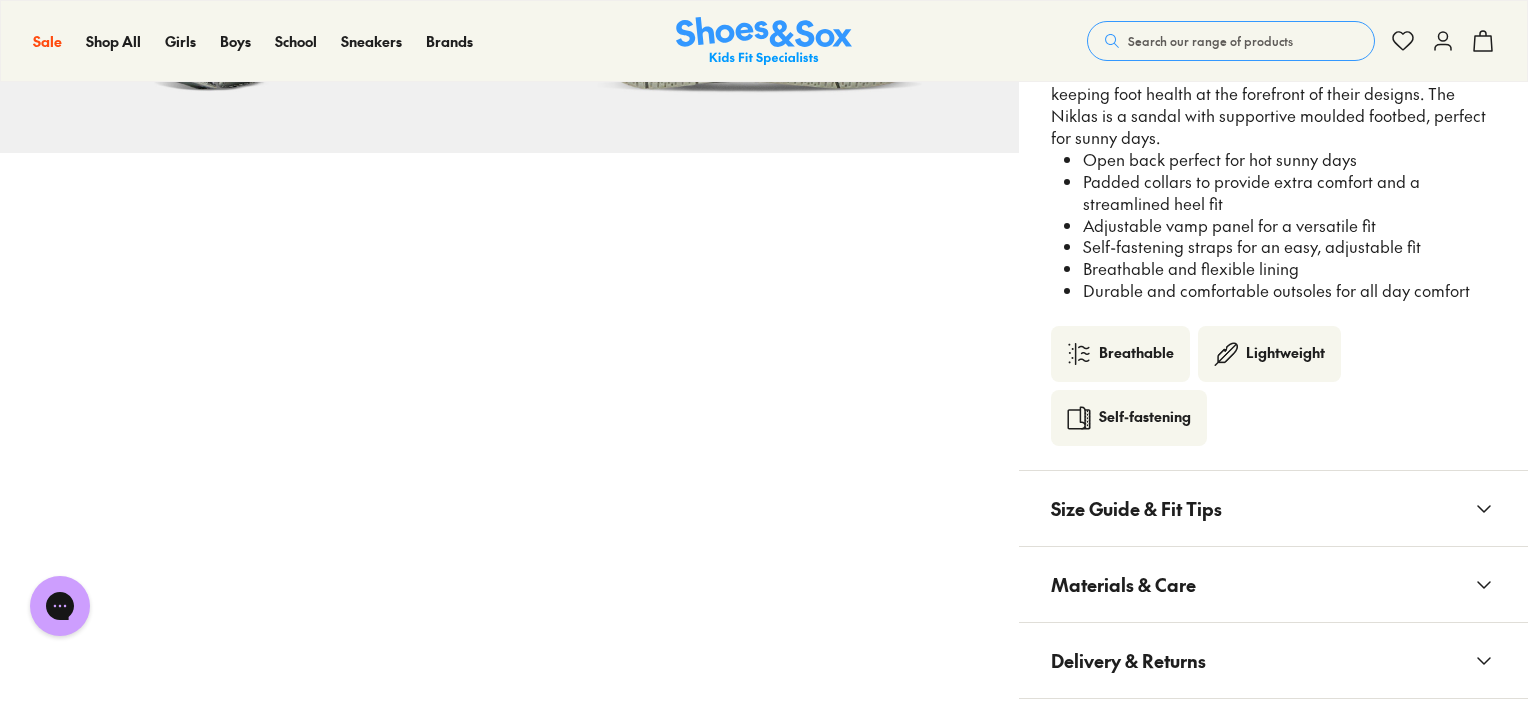 click on "Materials & Care" at bounding box center (1273, 584) 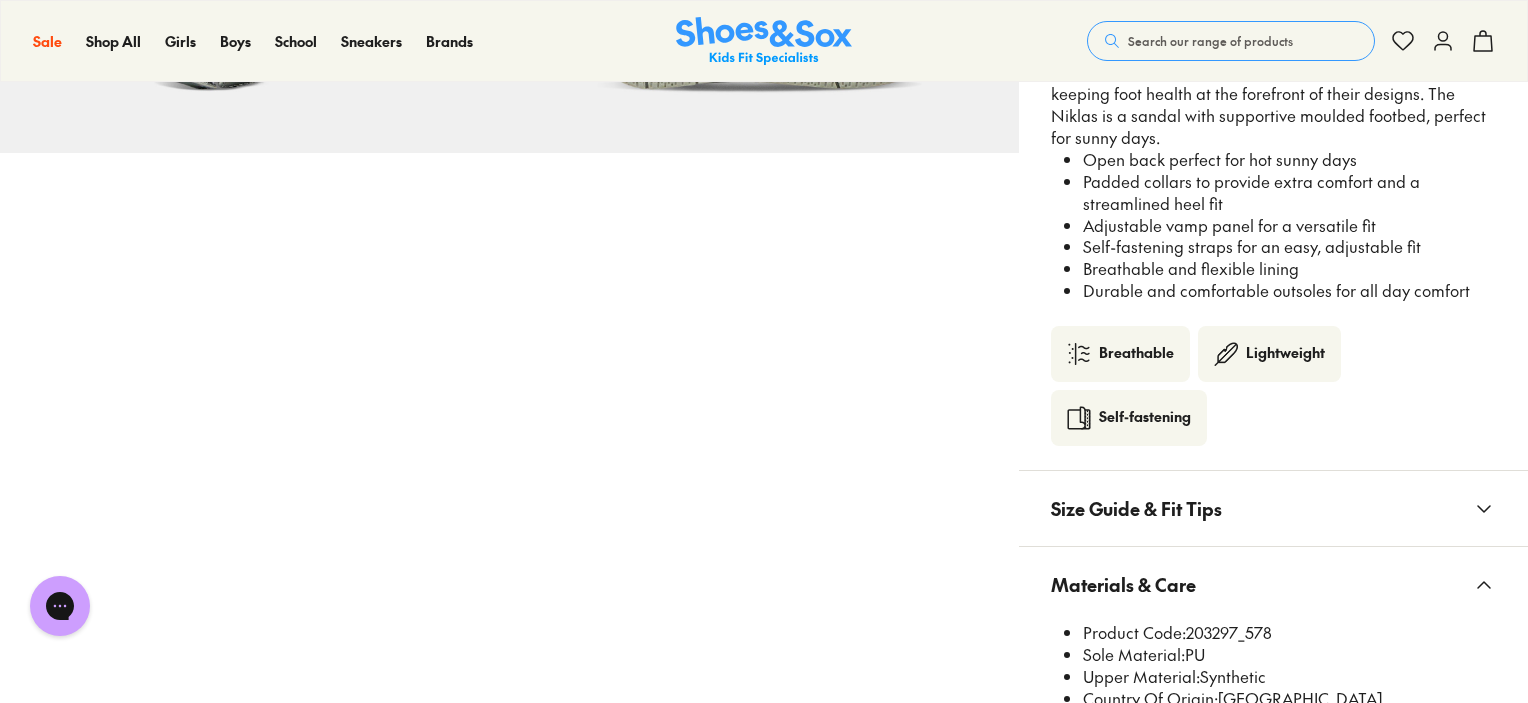 scroll, scrollTop: 1697, scrollLeft: 0, axis: vertical 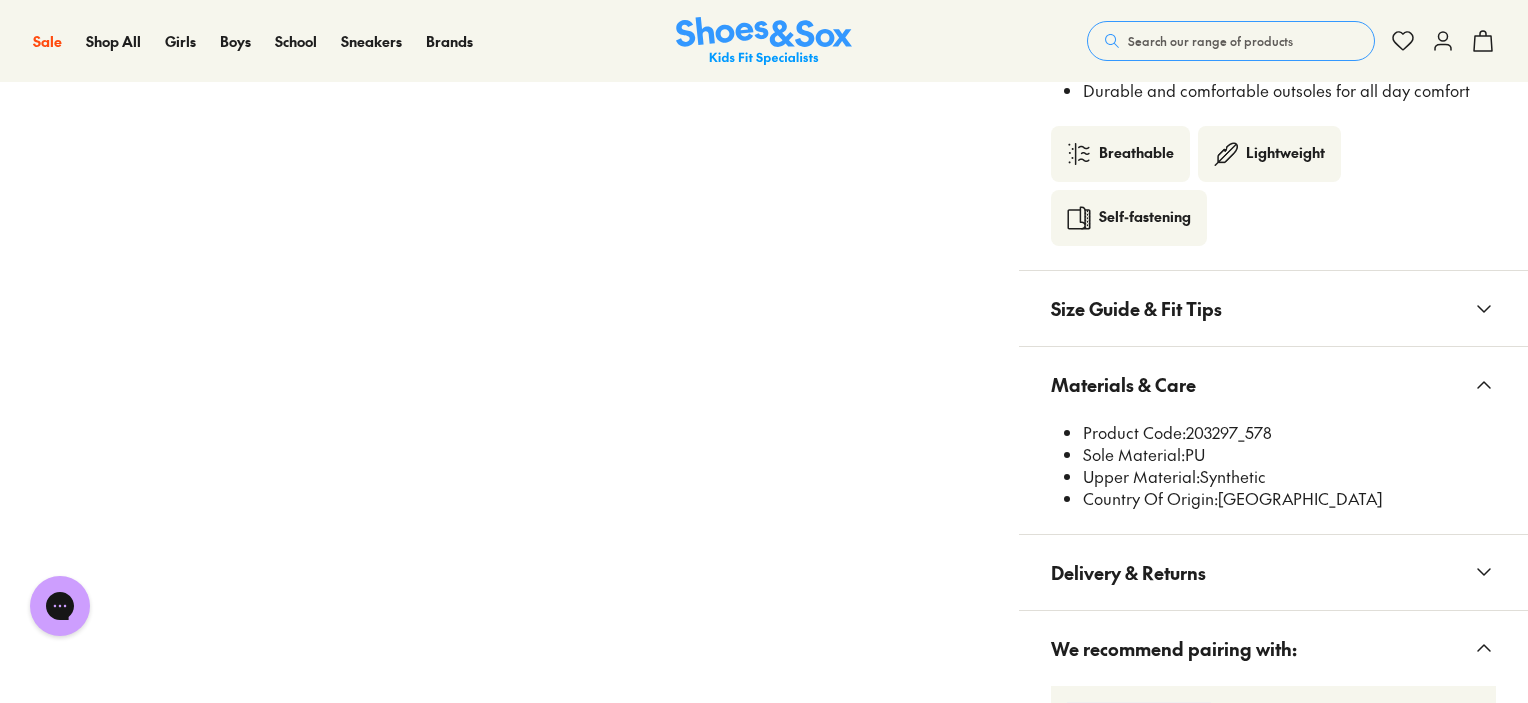 click on "Search our range of products" at bounding box center [1210, 41] 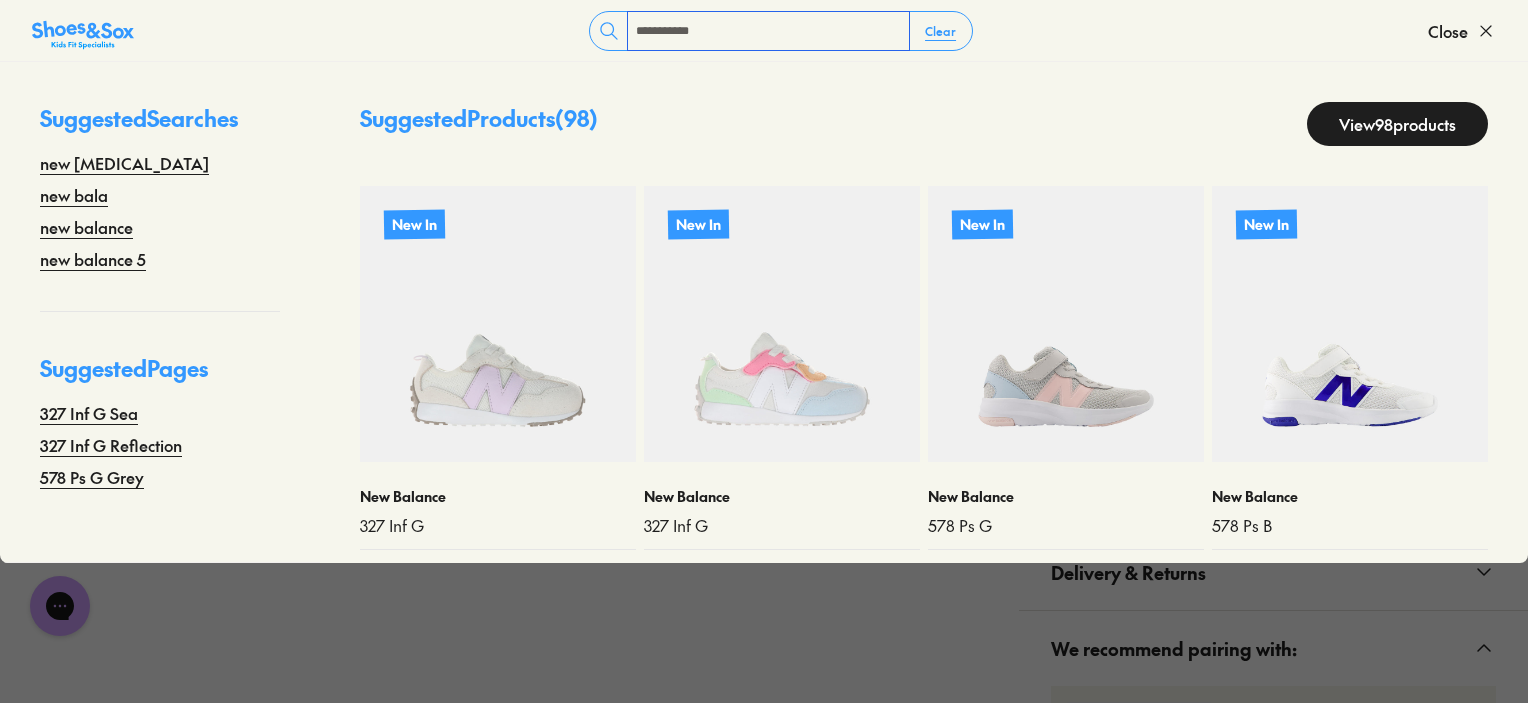 type on "**********" 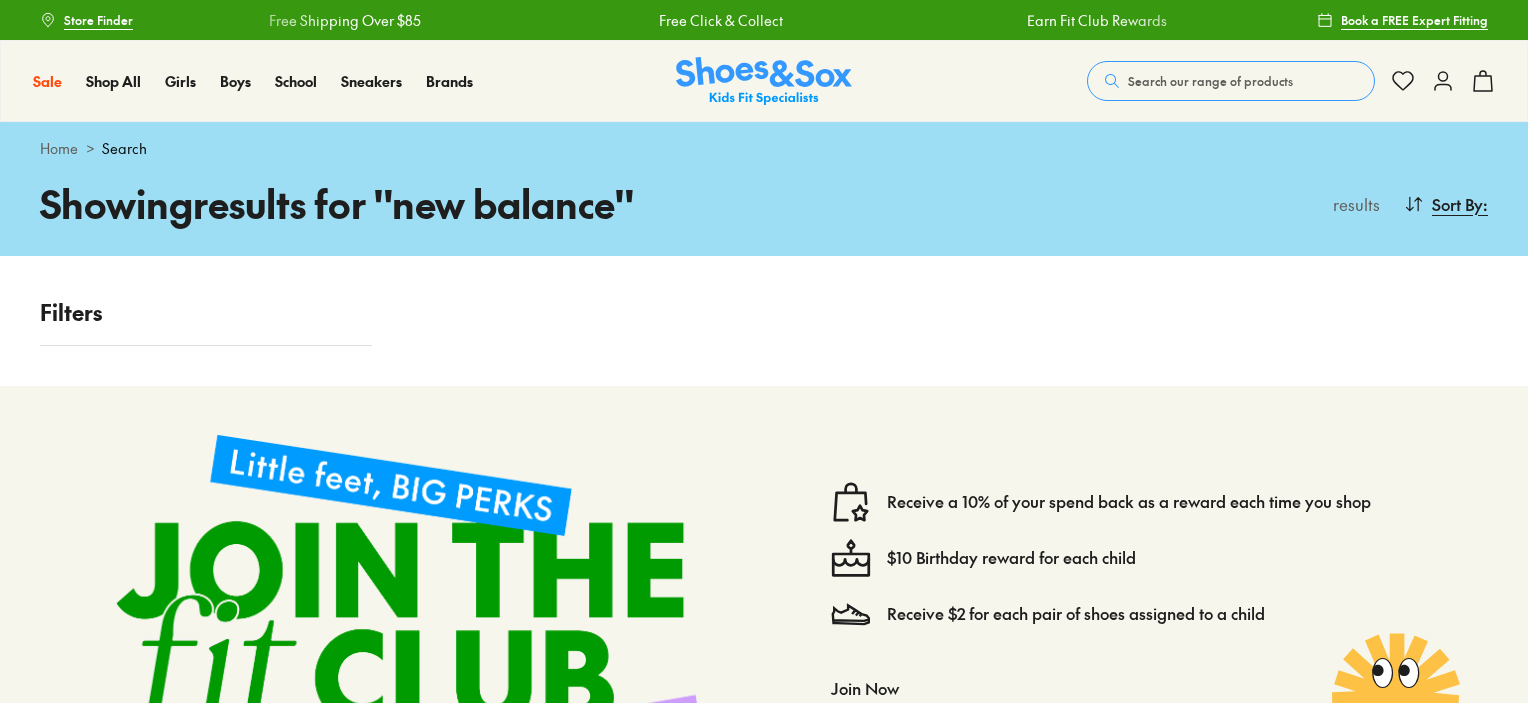 scroll, scrollTop: 0, scrollLeft: 0, axis: both 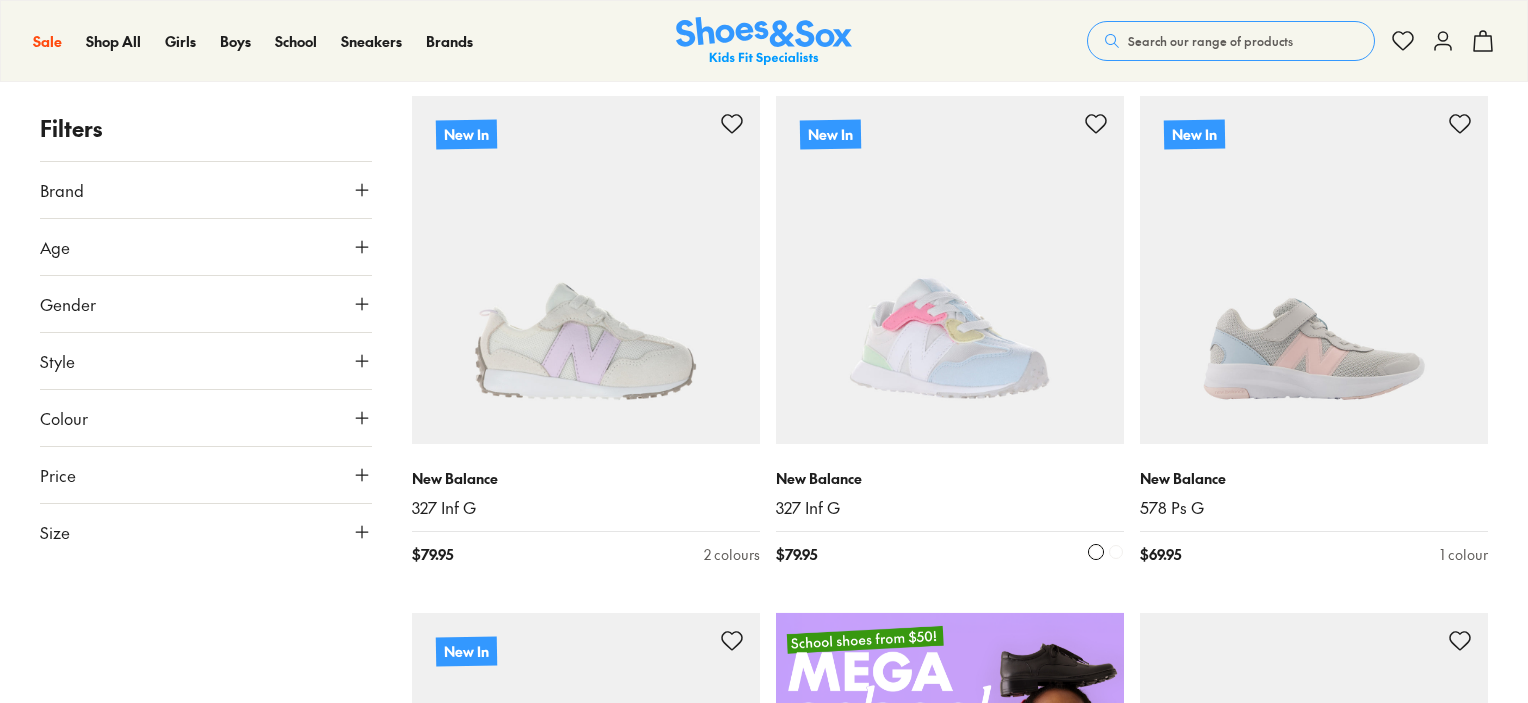 click at bounding box center (950, 270) 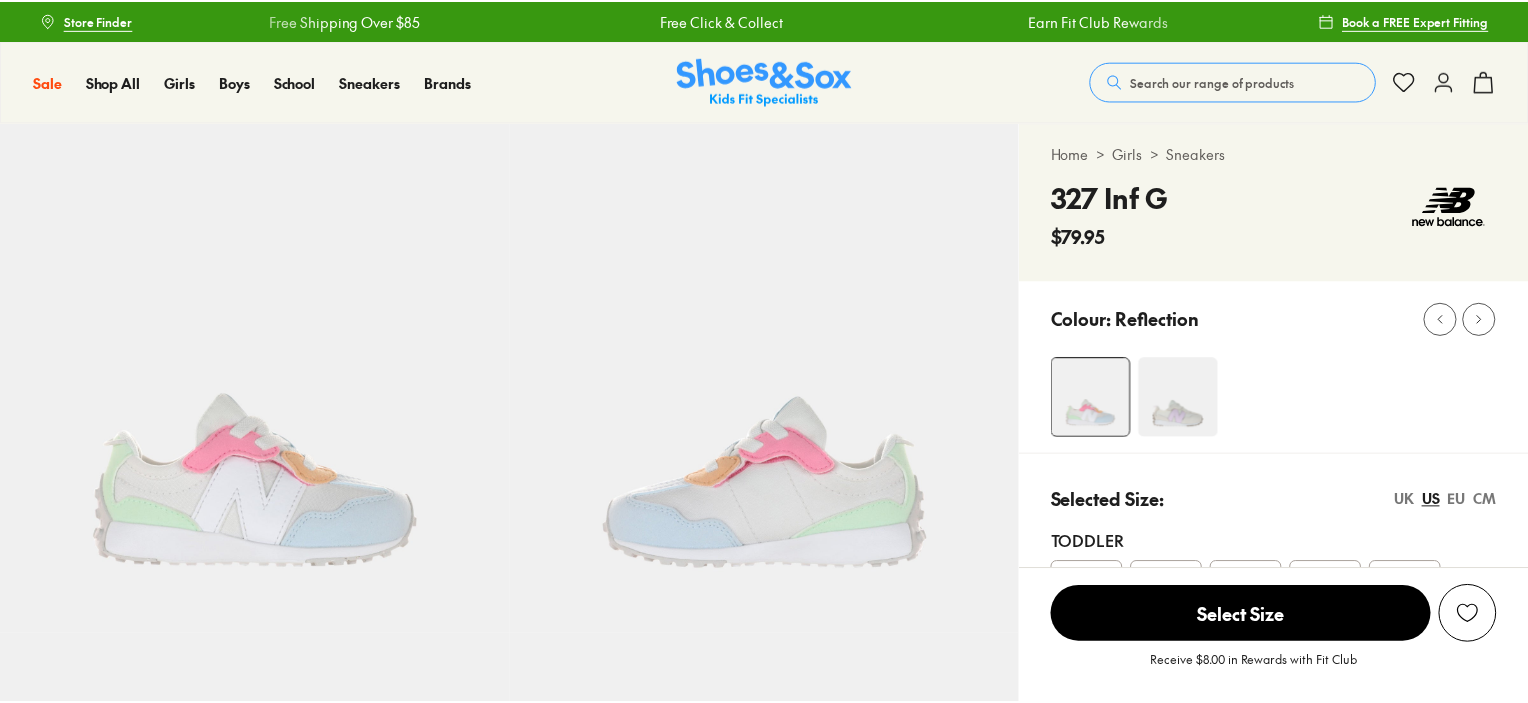scroll, scrollTop: 0, scrollLeft: 0, axis: both 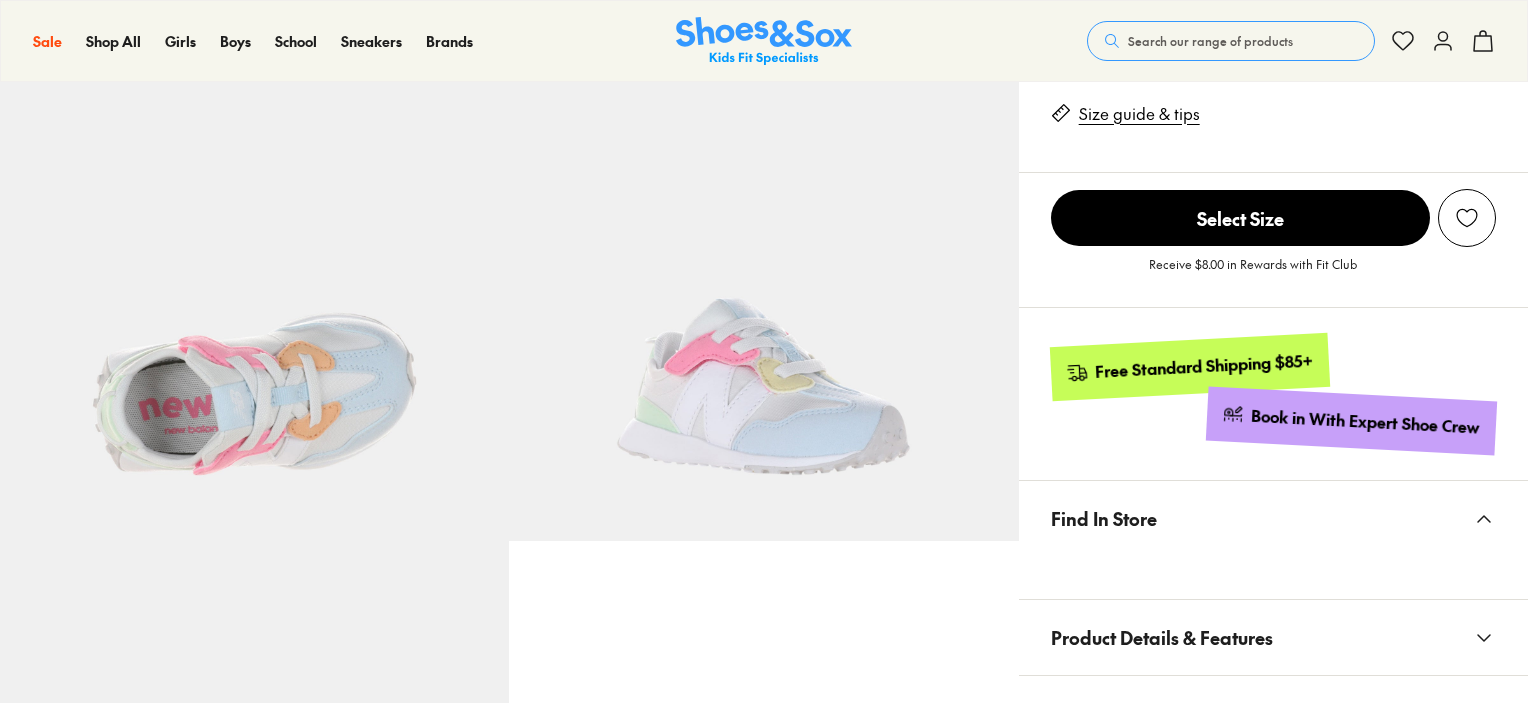 select on "*" 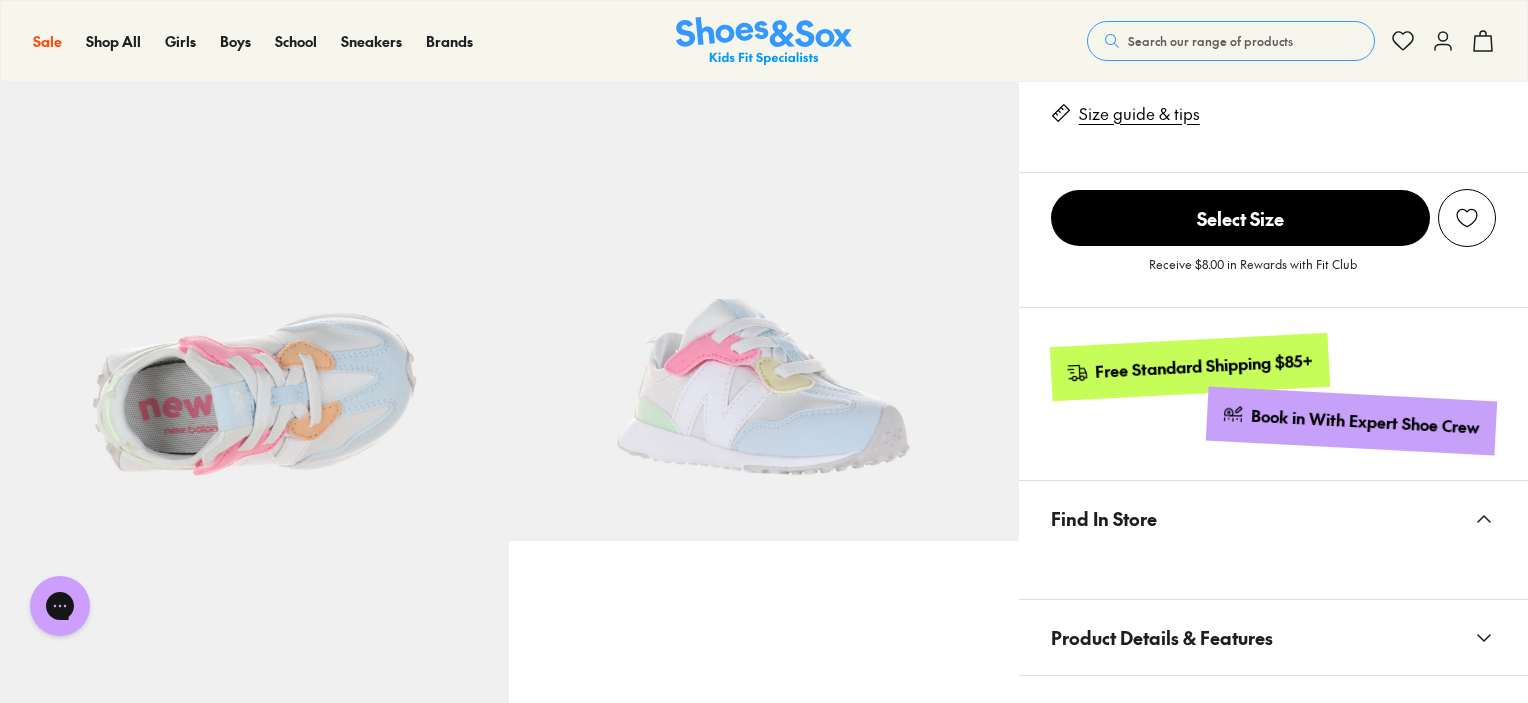 scroll, scrollTop: 0, scrollLeft: 0, axis: both 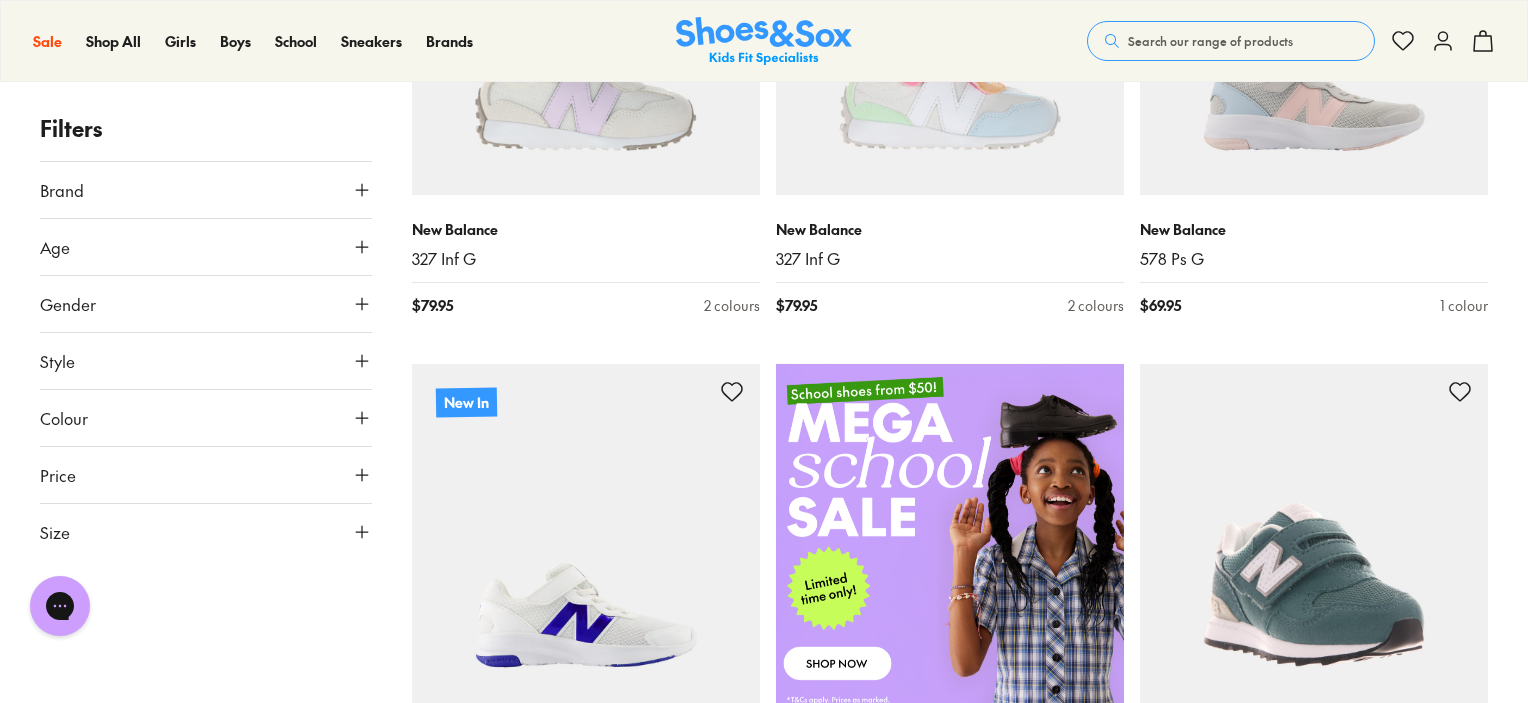 click at bounding box center (1314, 538) 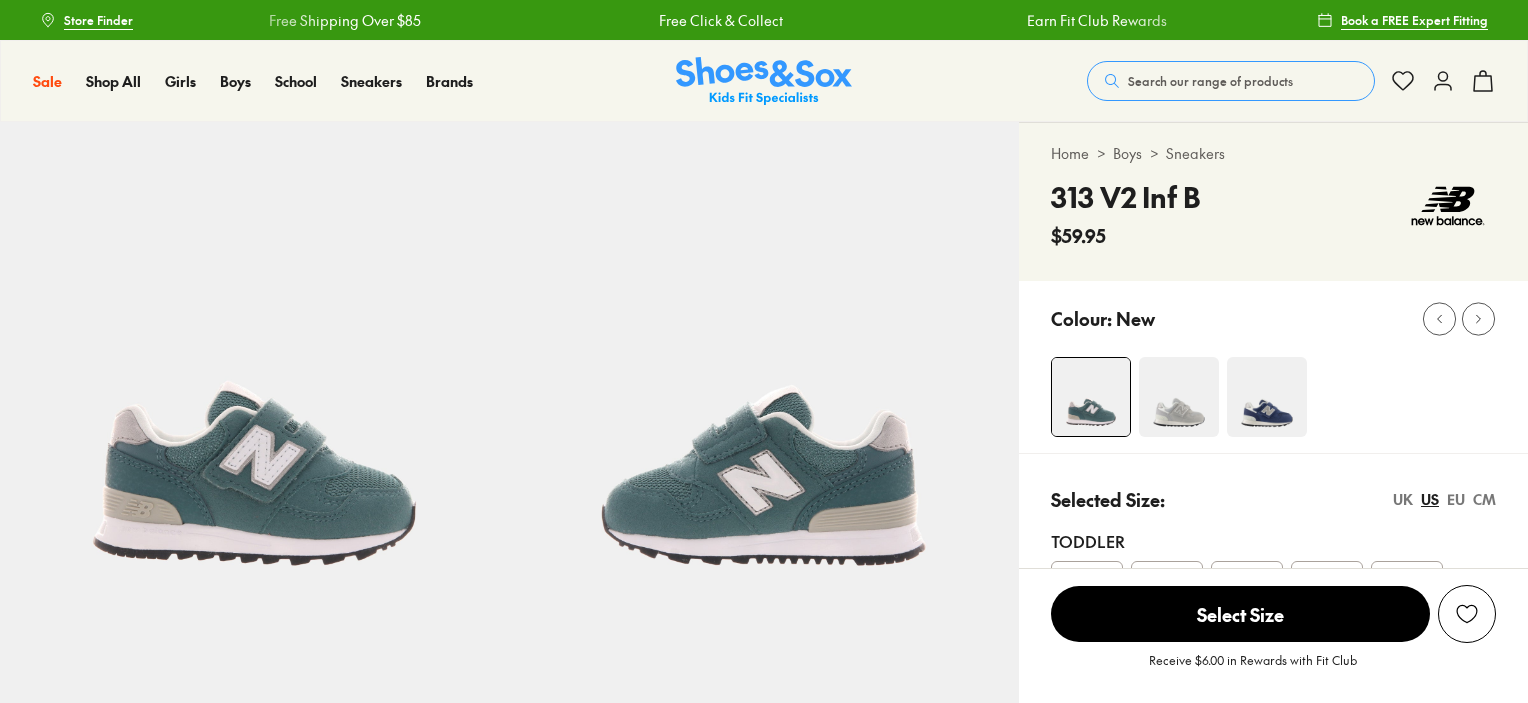 click on "Toddler" at bounding box center [1273, 541] 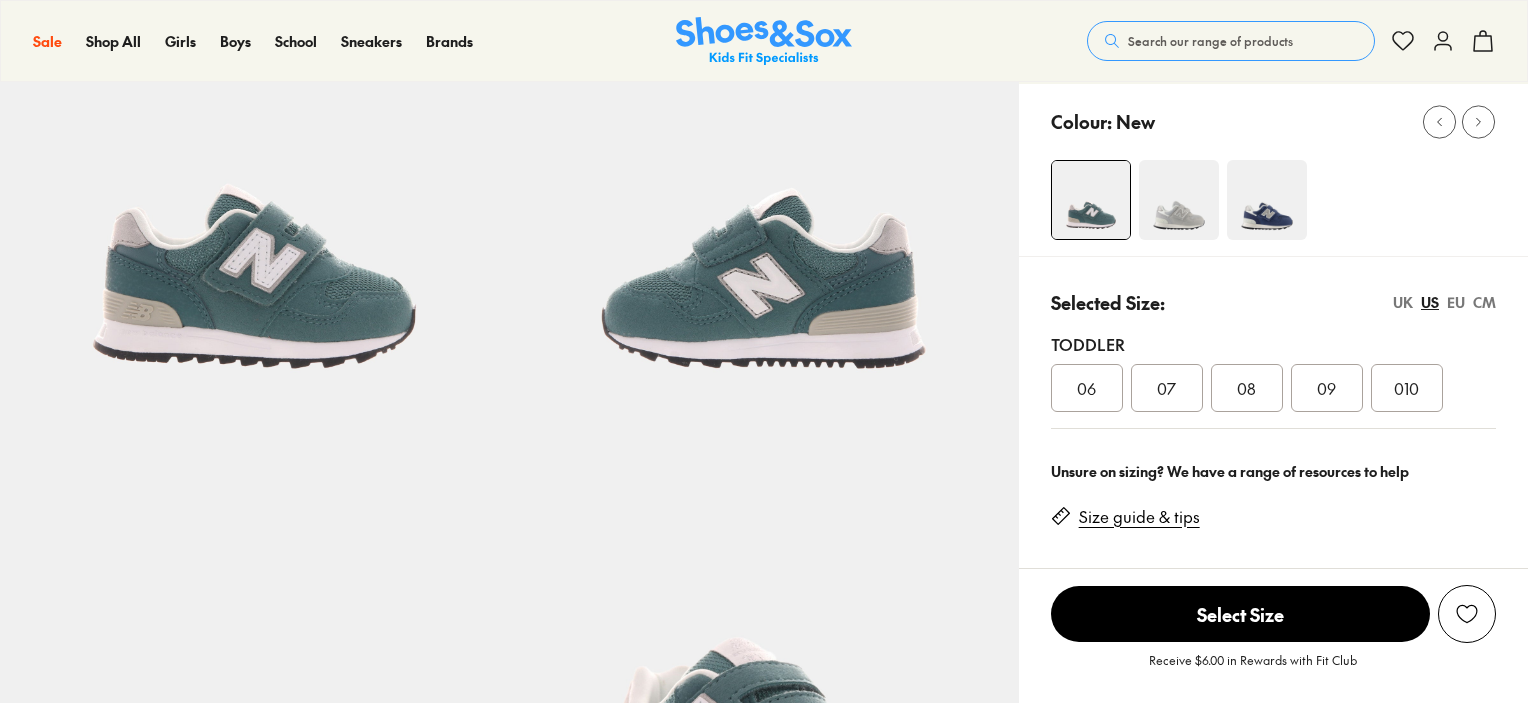 scroll, scrollTop: 300, scrollLeft: 0, axis: vertical 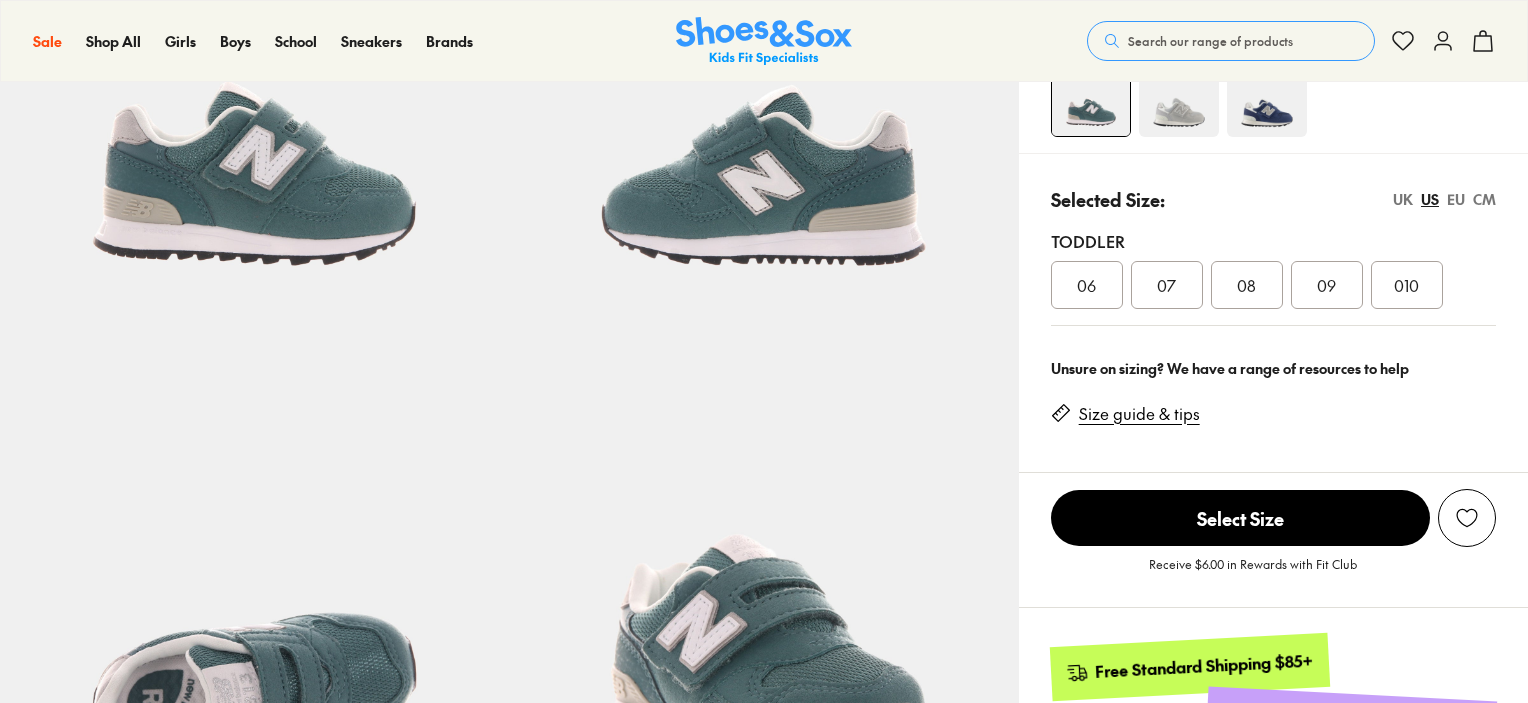 select on "*" 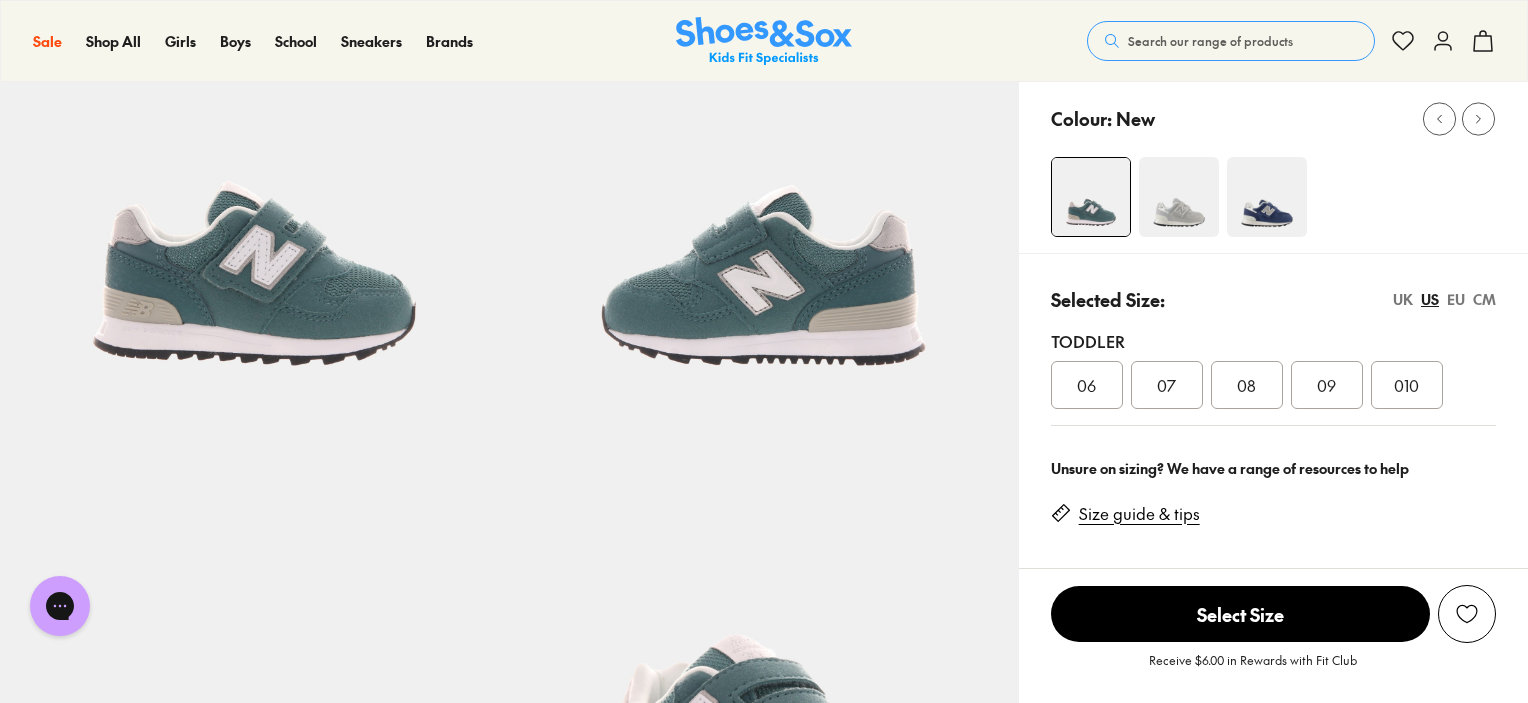 scroll, scrollTop: 500, scrollLeft: 0, axis: vertical 